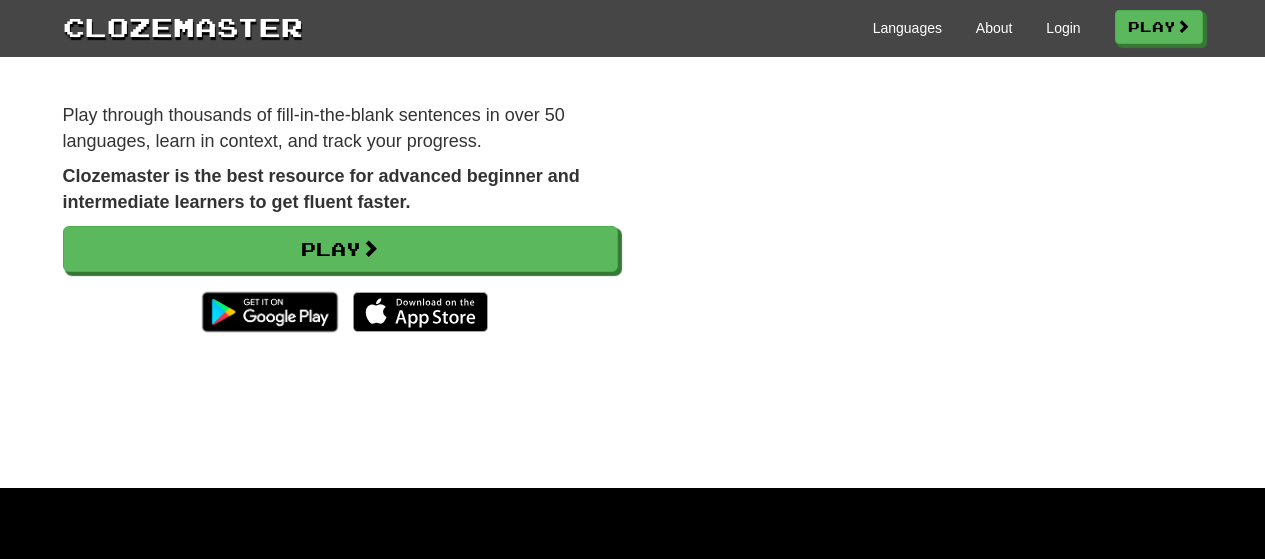 scroll, scrollTop: 100, scrollLeft: 0, axis: vertical 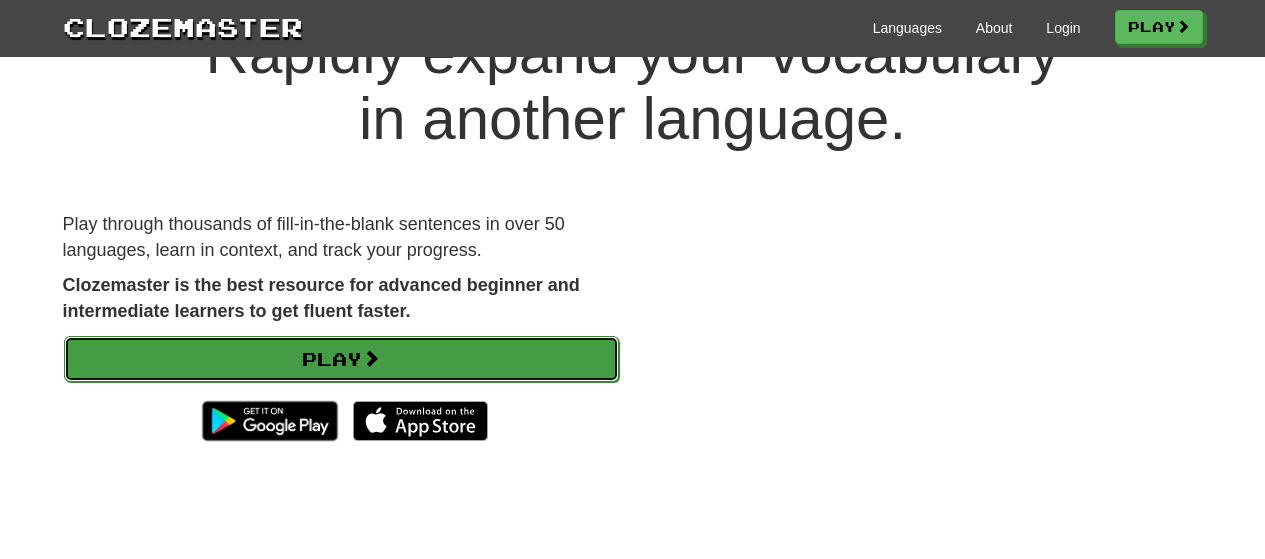 click on "Play" at bounding box center (341, 359) 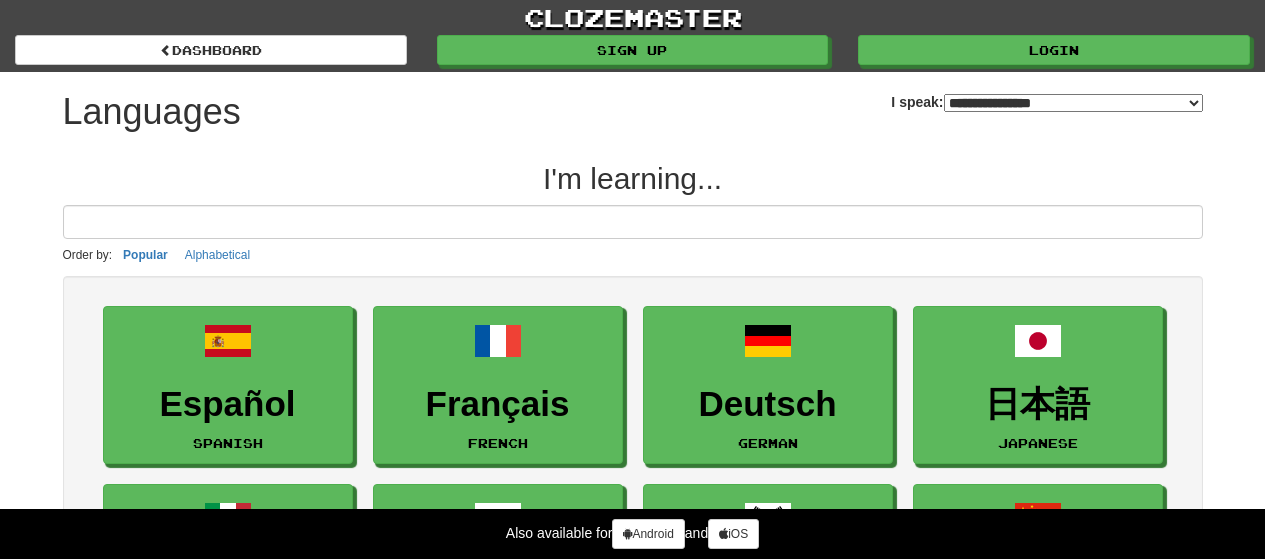 select on "*******" 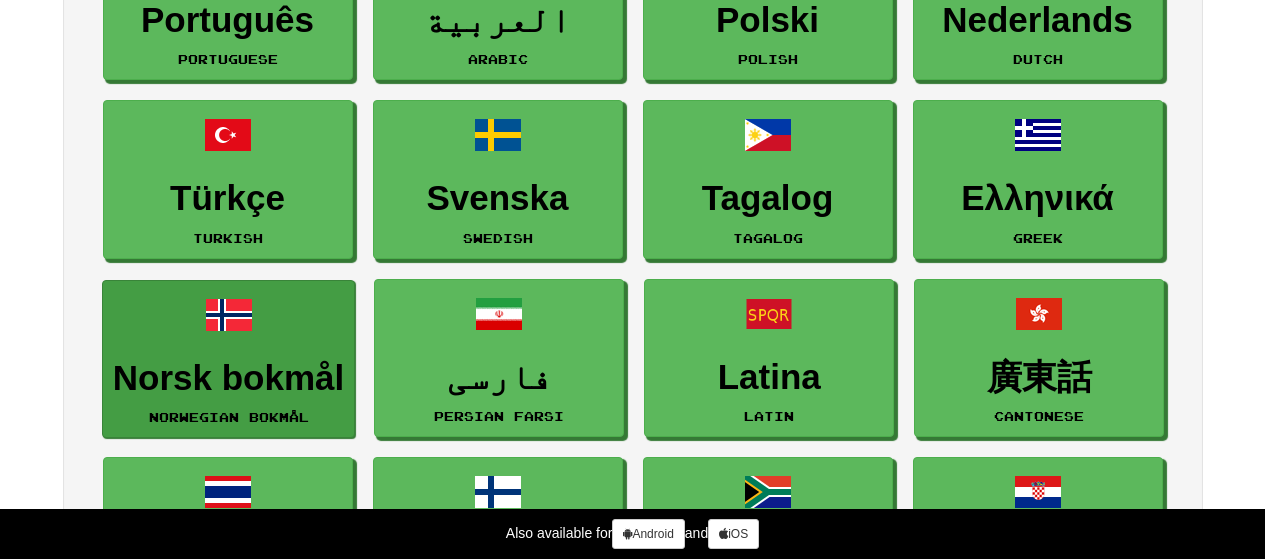 scroll, scrollTop: 700, scrollLeft: 0, axis: vertical 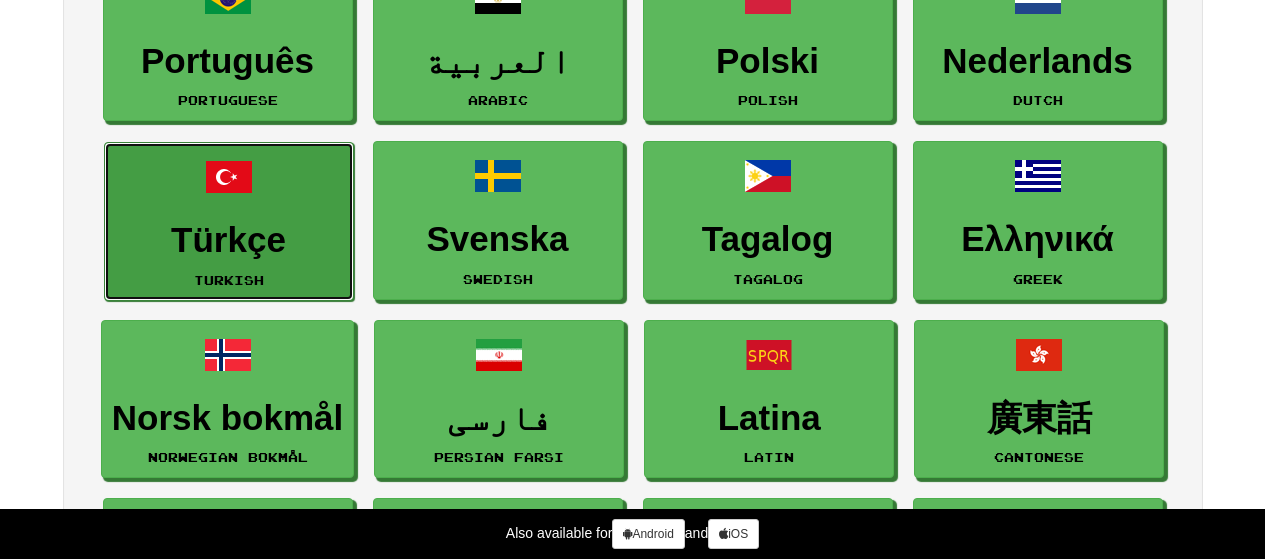 click on "Türkçe" at bounding box center (229, 240) 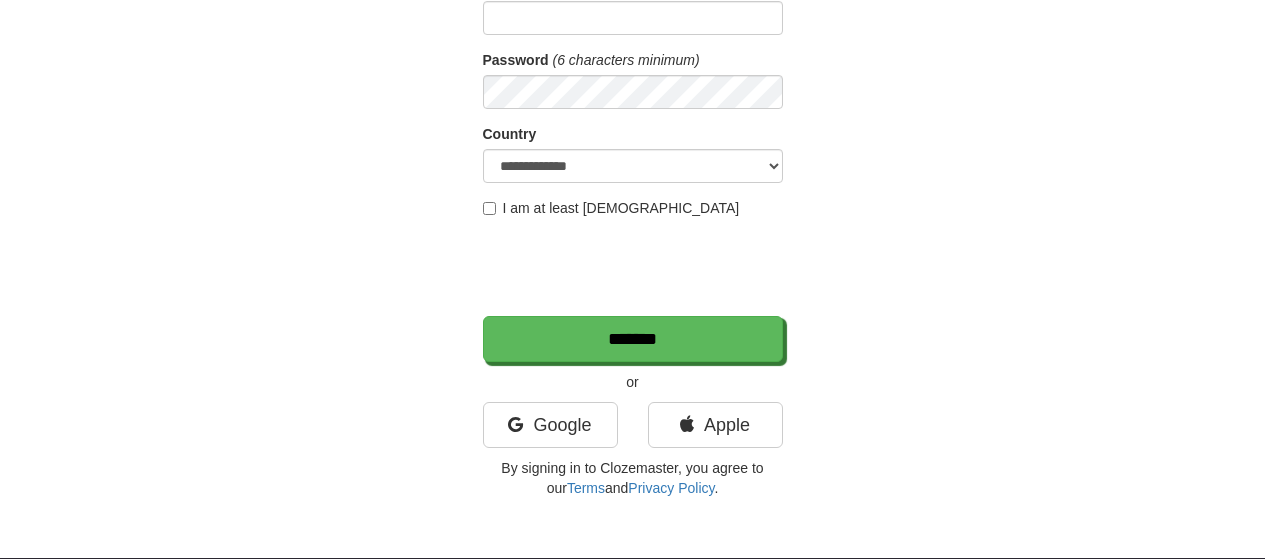 scroll, scrollTop: 300, scrollLeft: 0, axis: vertical 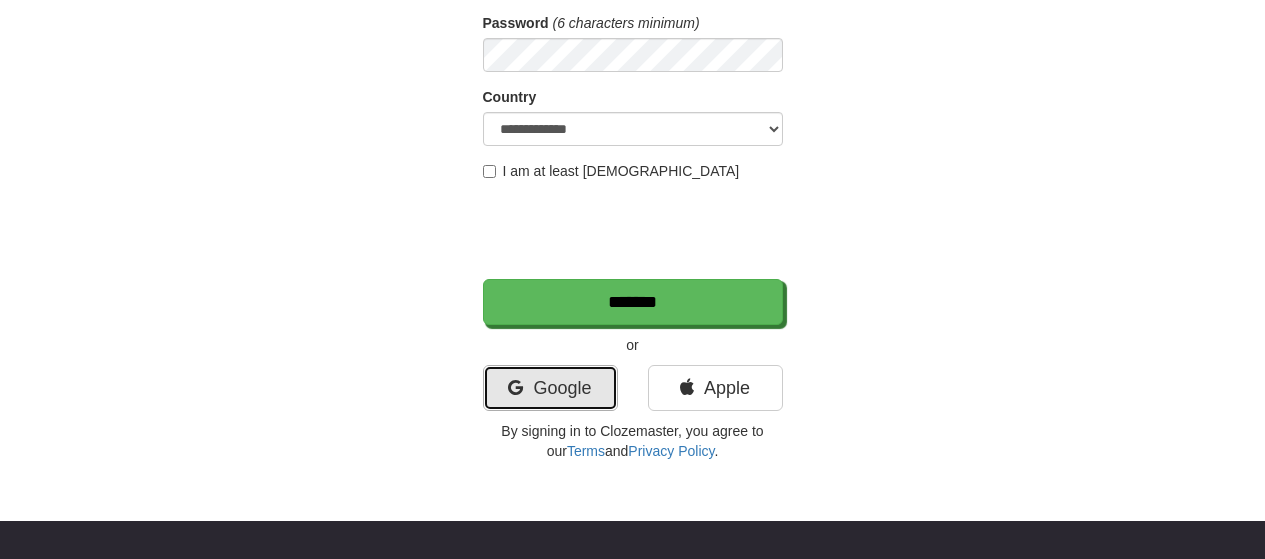 click on "Google" at bounding box center [550, 388] 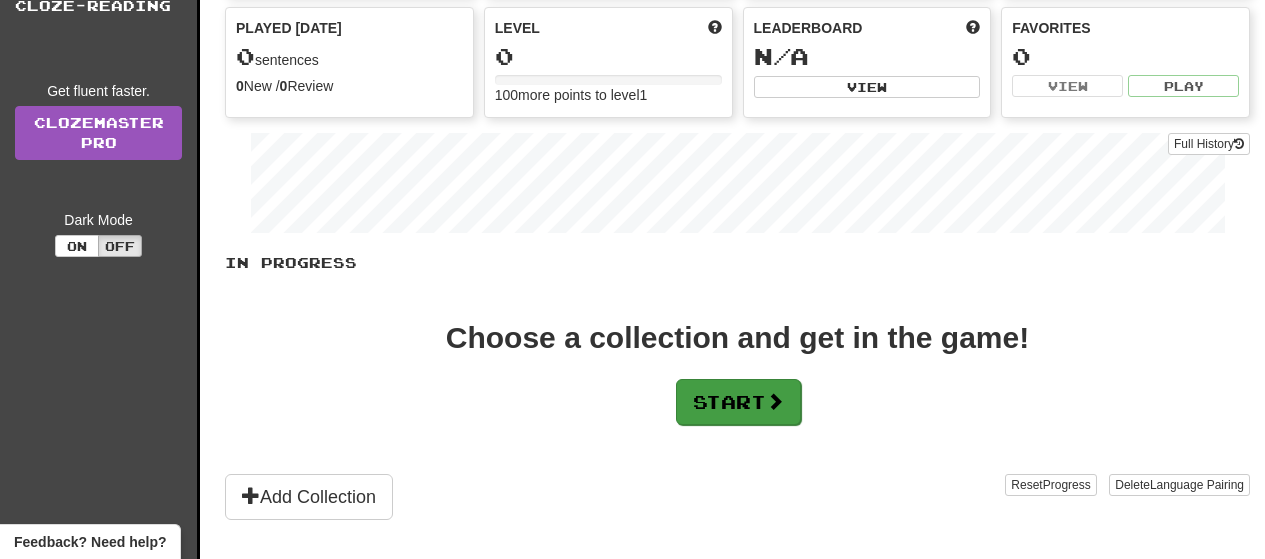 scroll, scrollTop: 200, scrollLeft: 0, axis: vertical 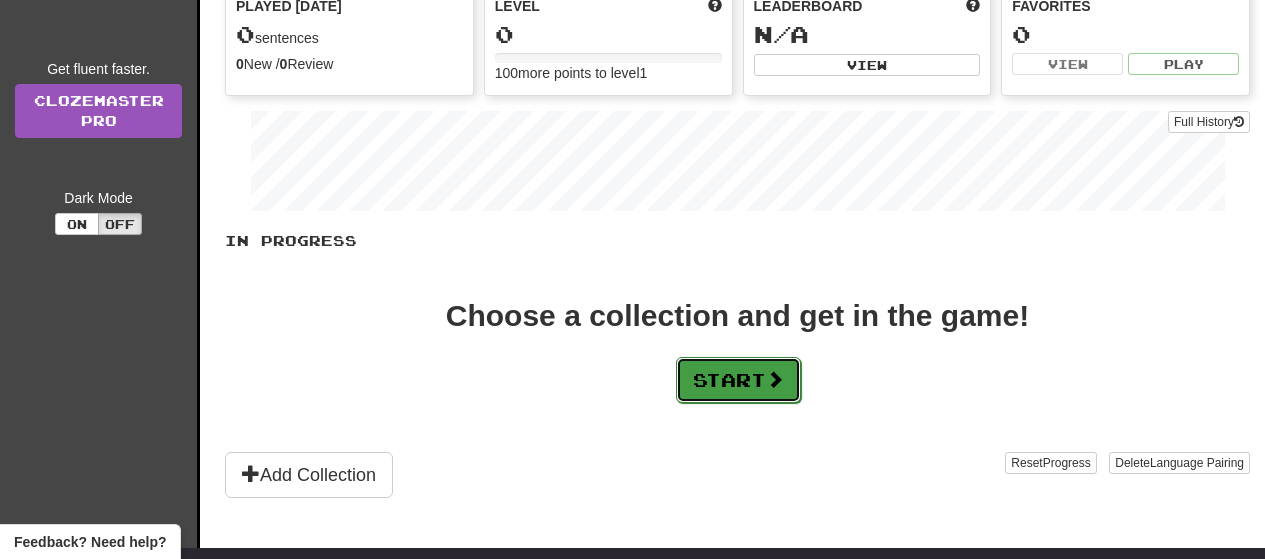 click at bounding box center (775, 379) 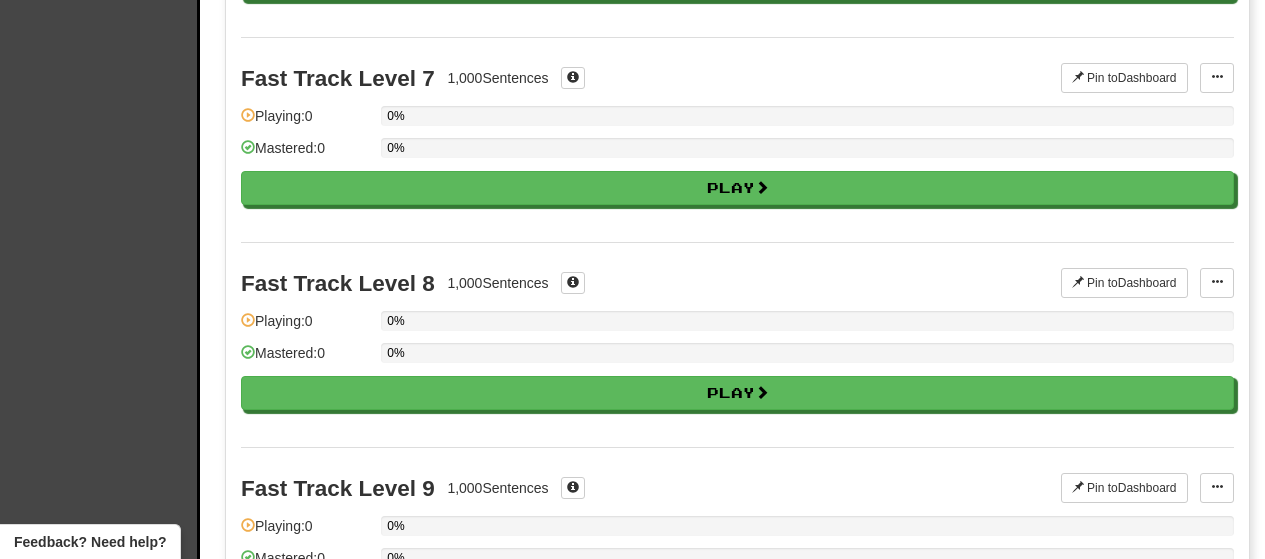 scroll, scrollTop: 1600, scrollLeft: 0, axis: vertical 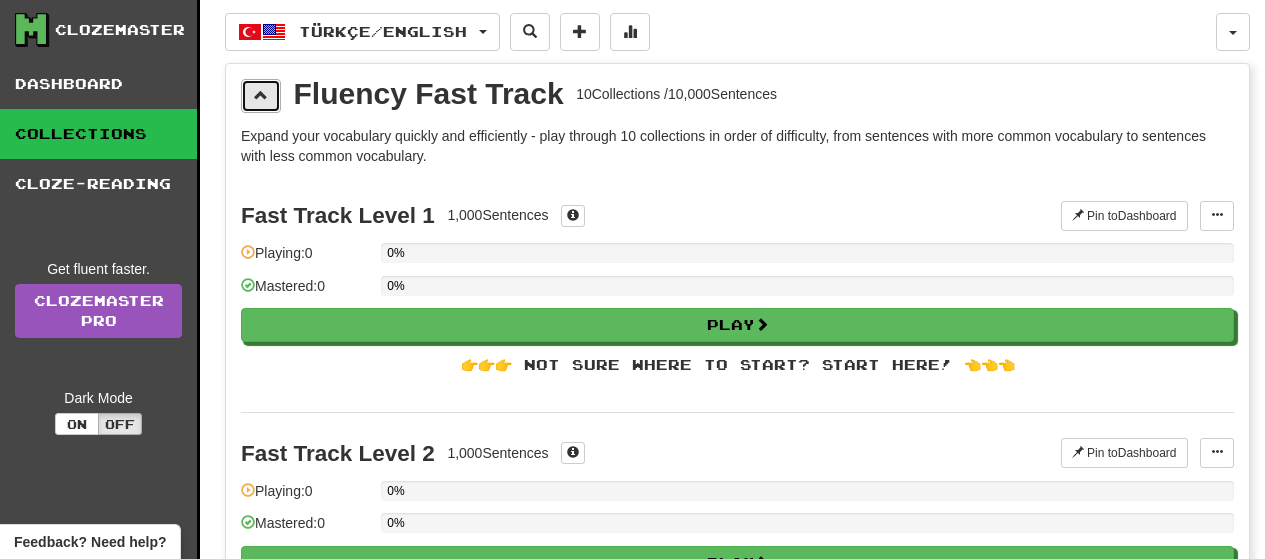 click at bounding box center [261, 96] 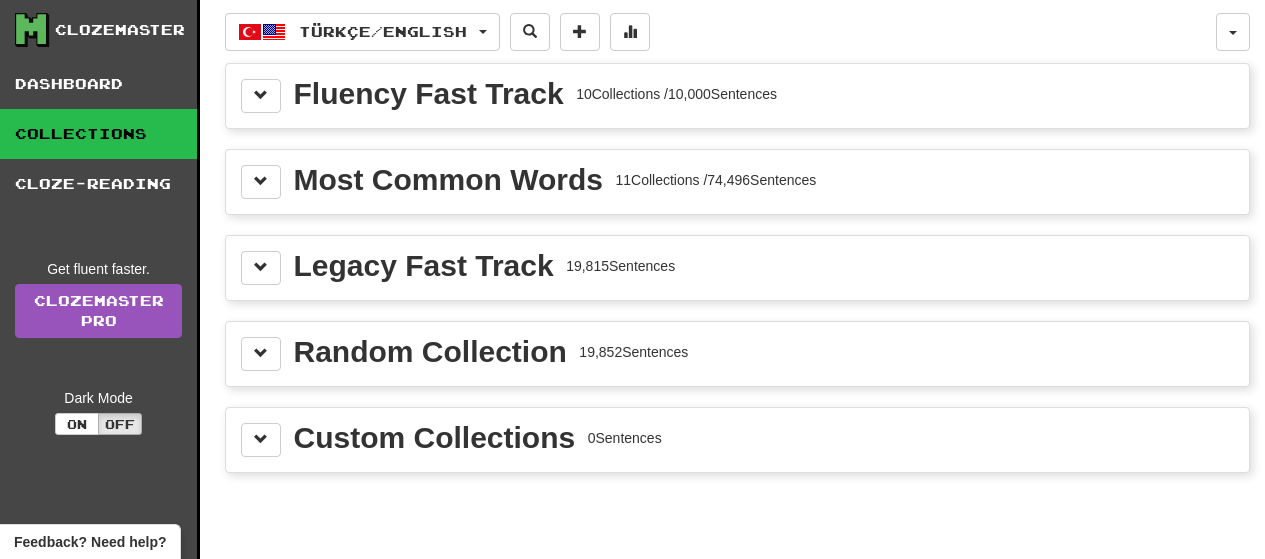 click on "Most Common Words 11  Collections /  74,496  Sentences" at bounding box center [737, 182] 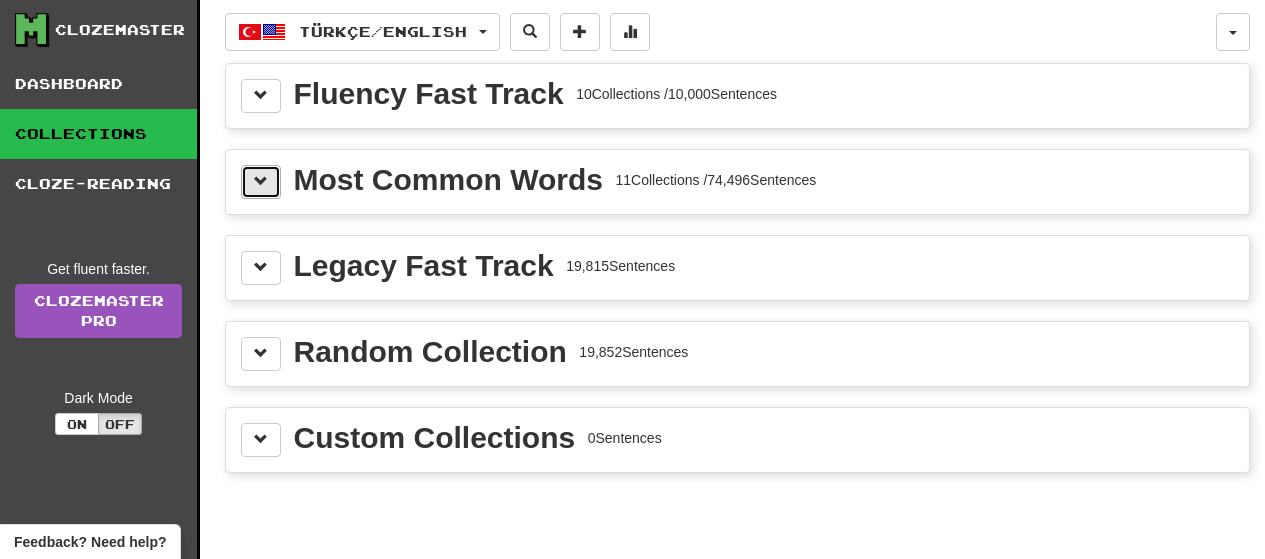 click at bounding box center [261, 181] 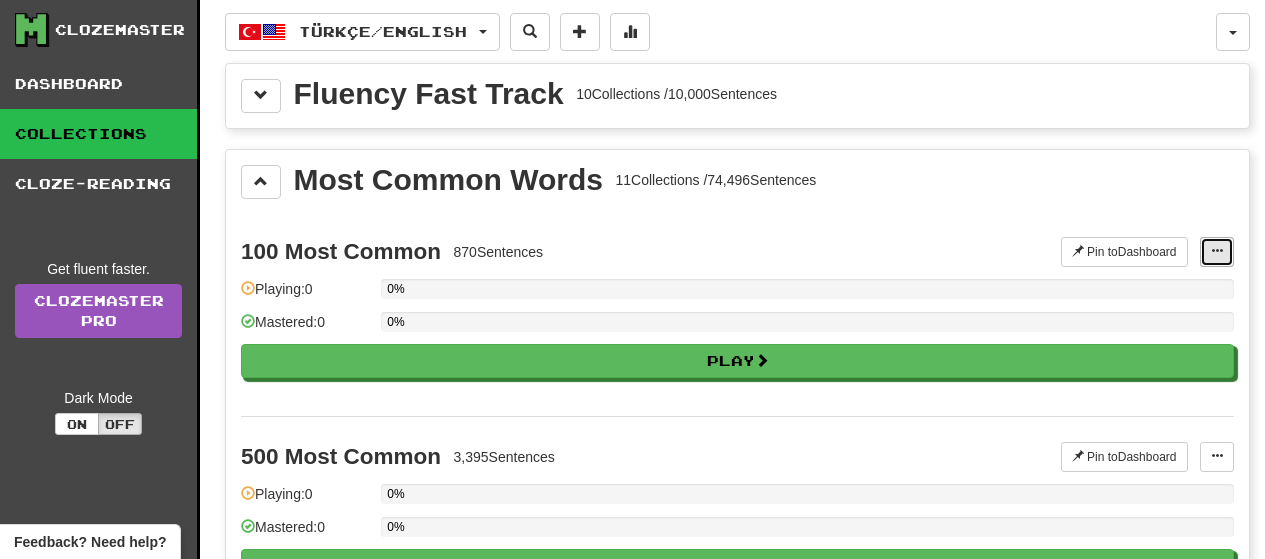 click at bounding box center [1217, 251] 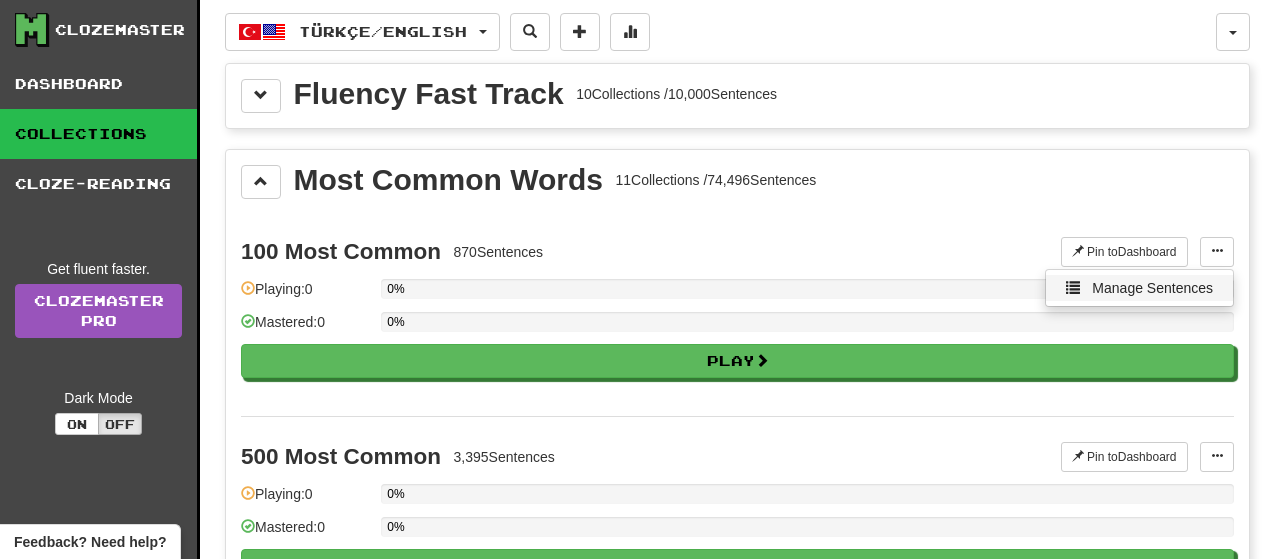 click on "Manage Sentences" at bounding box center [1152, 288] 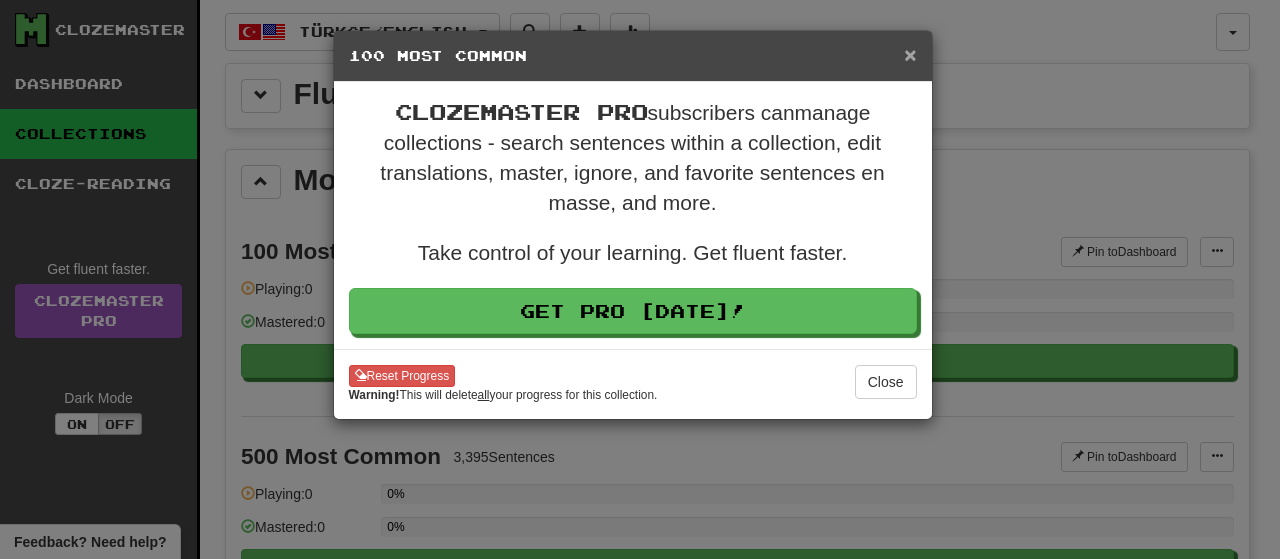 click on "×" at bounding box center [910, 54] 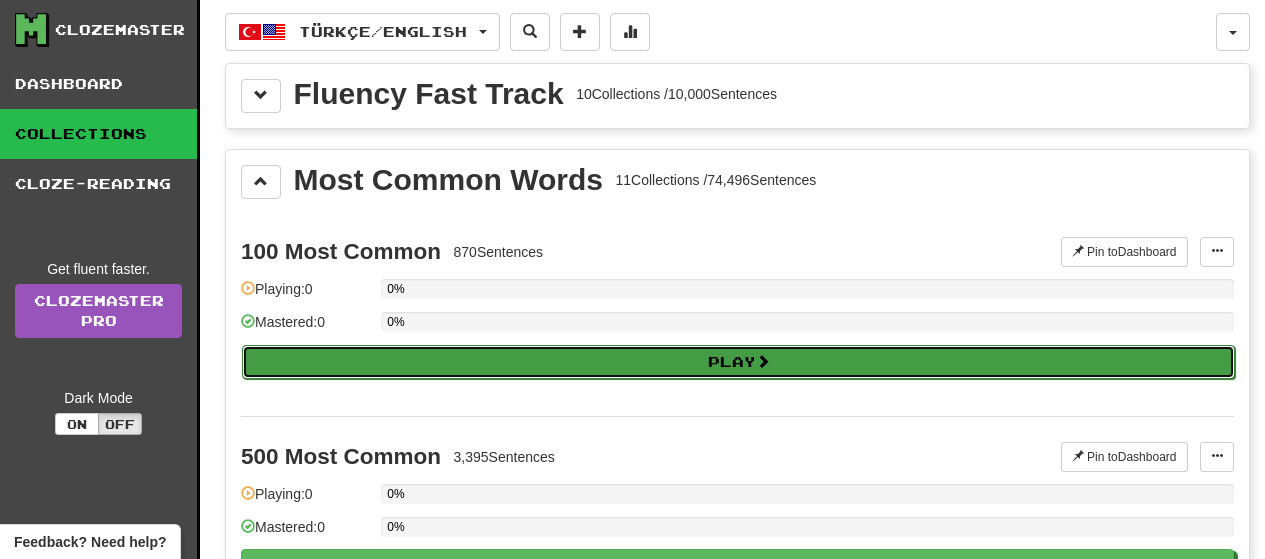 click on "Play" at bounding box center (738, 362) 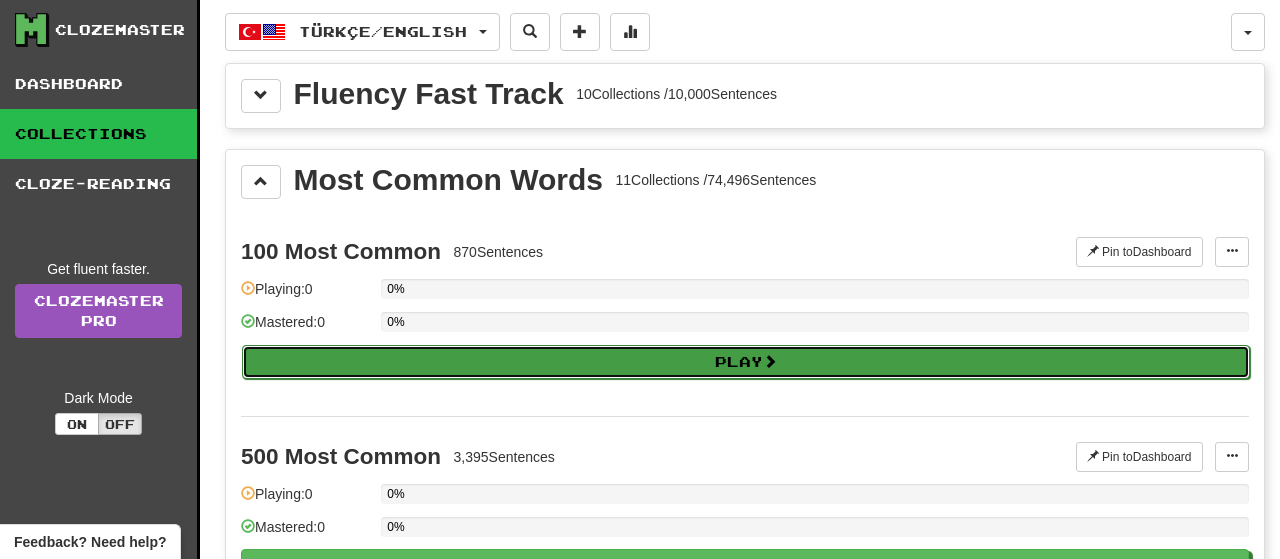 select on "**" 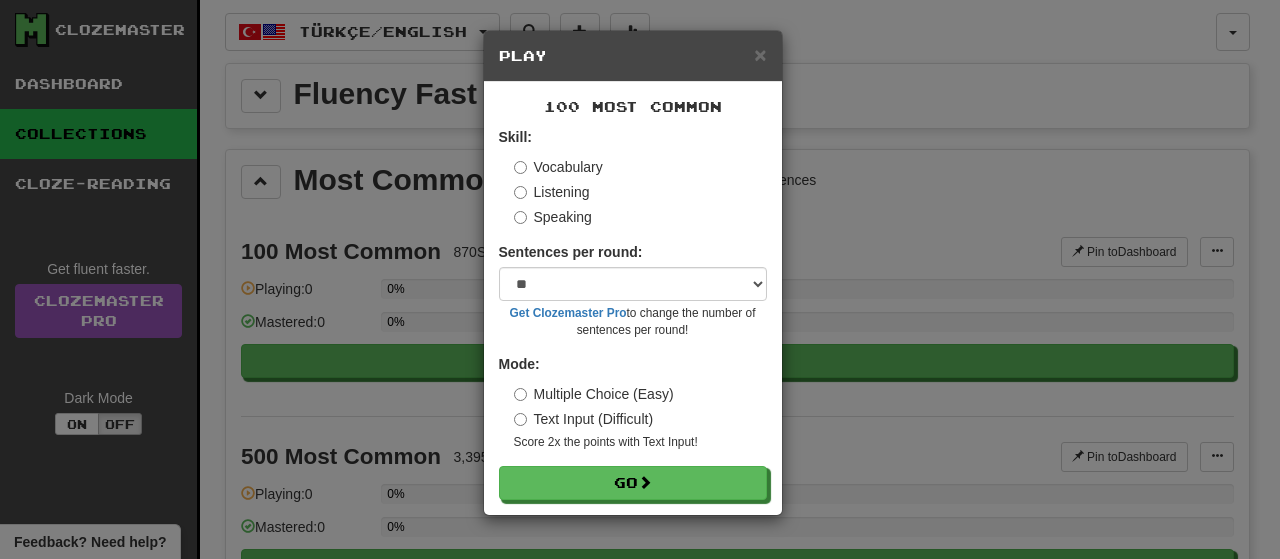 click on "Listening" at bounding box center (552, 192) 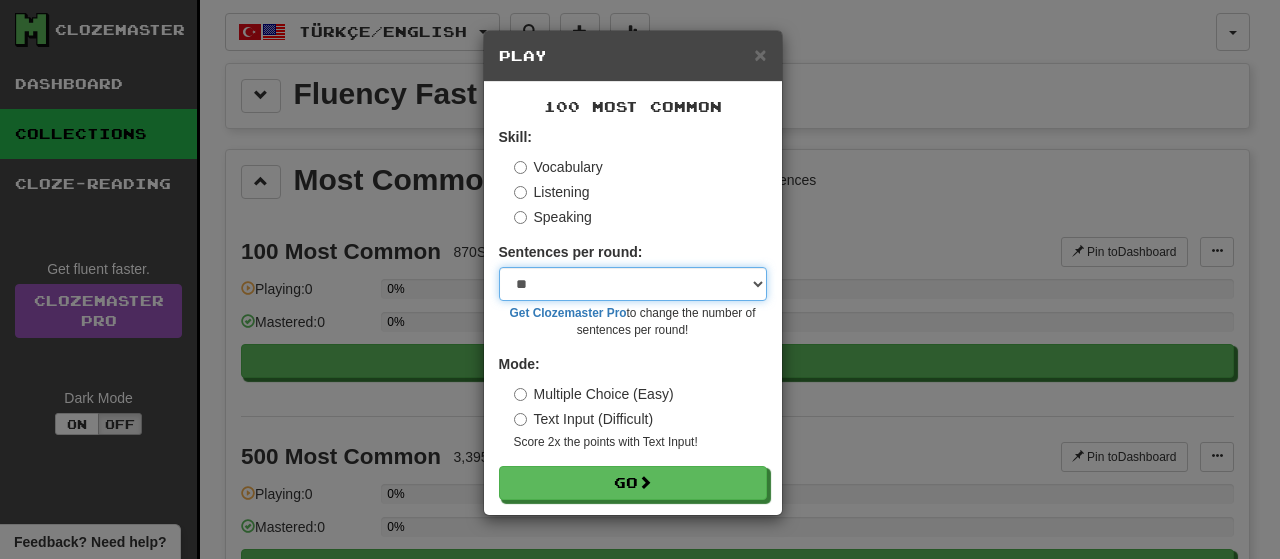click on "* ** ** ** ** ** *** ********" at bounding box center [633, 284] 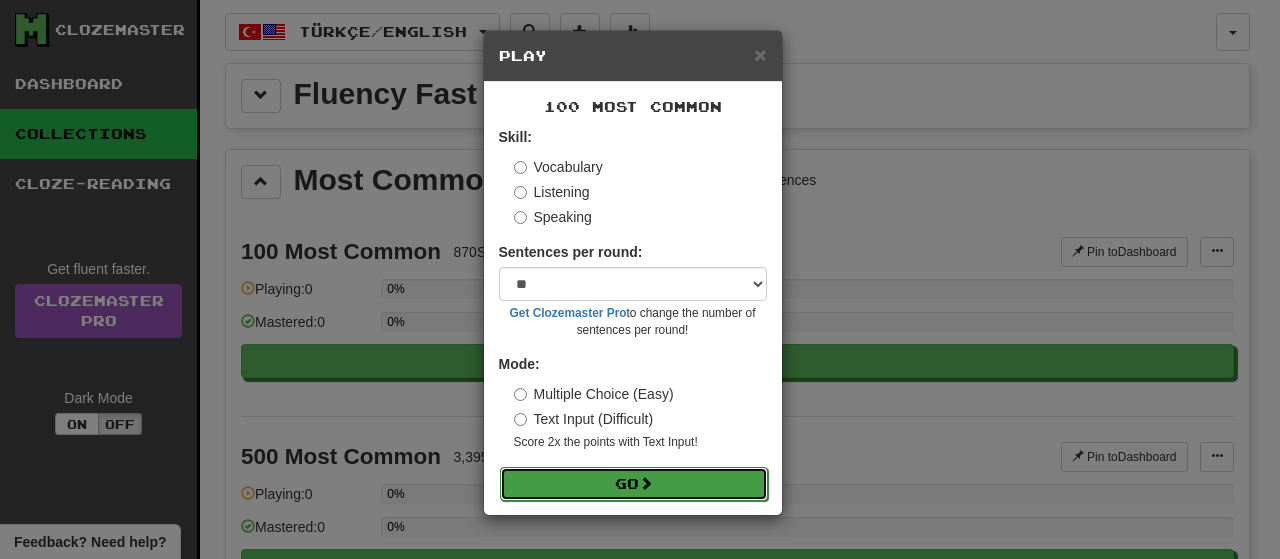 click on "Go" at bounding box center (634, 484) 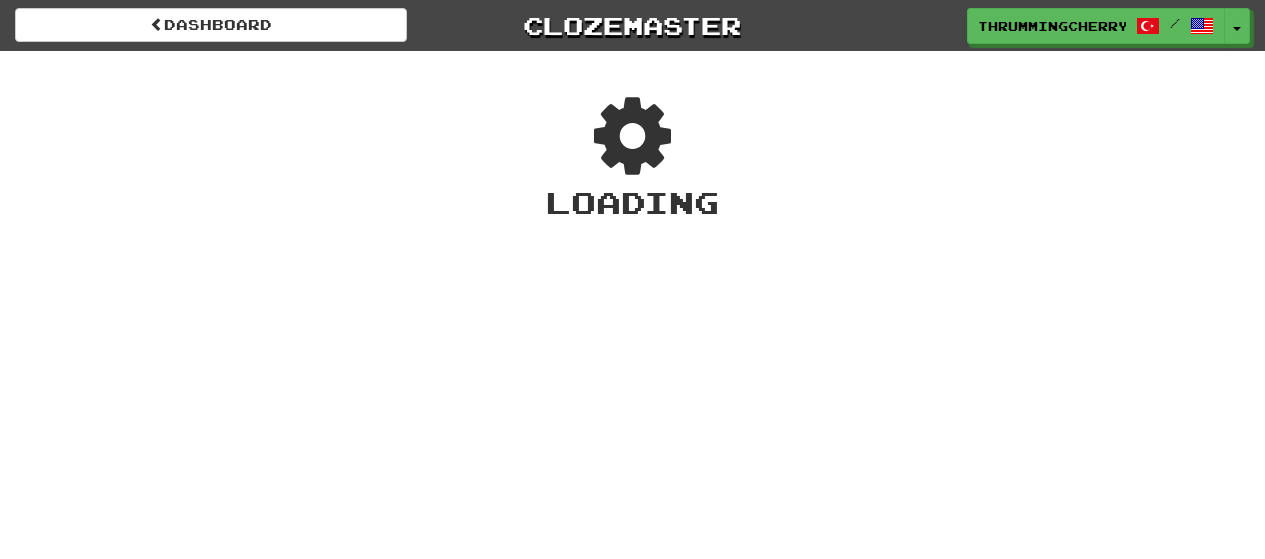 scroll, scrollTop: 0, scrollLeft: 0, axis: both 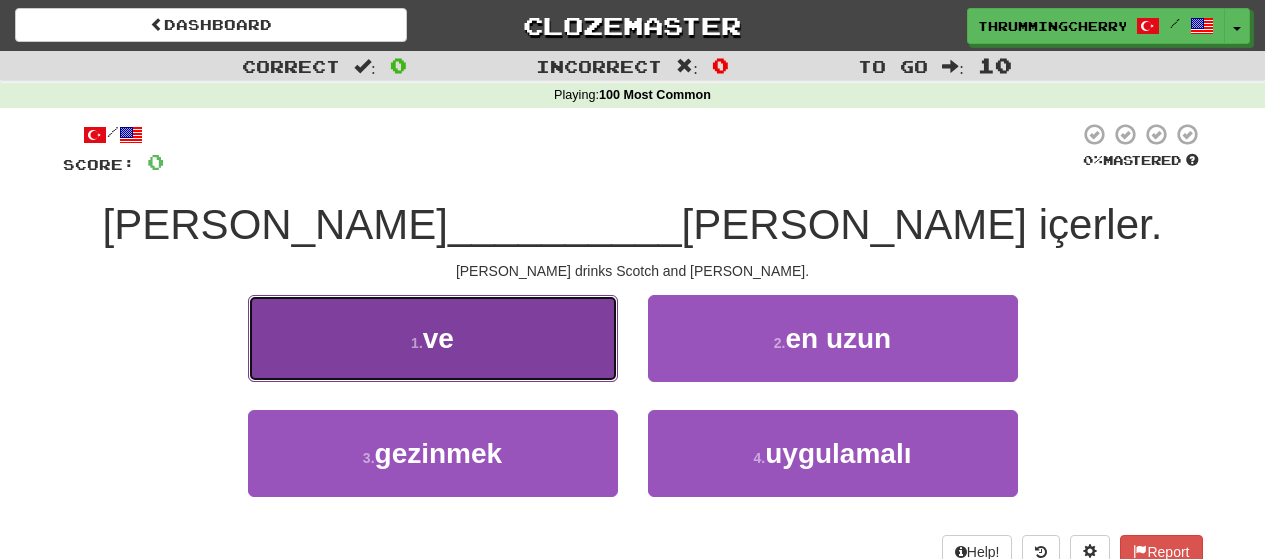 click on "1 .  ve" at bounding box center (433, 338) 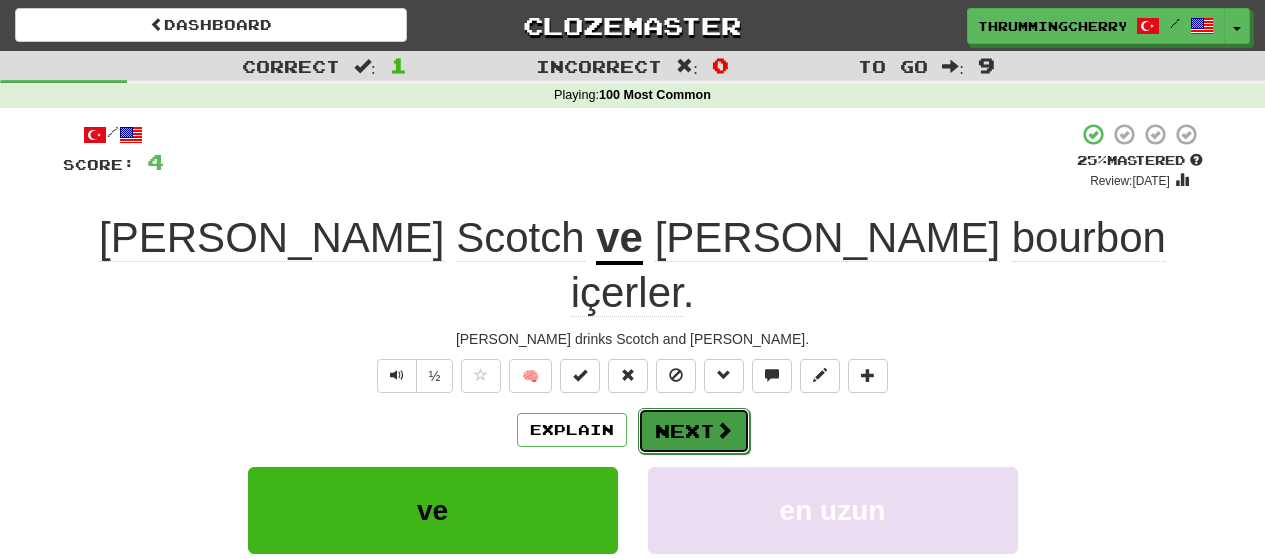 click on "Next" at bounding box center (694, 431) 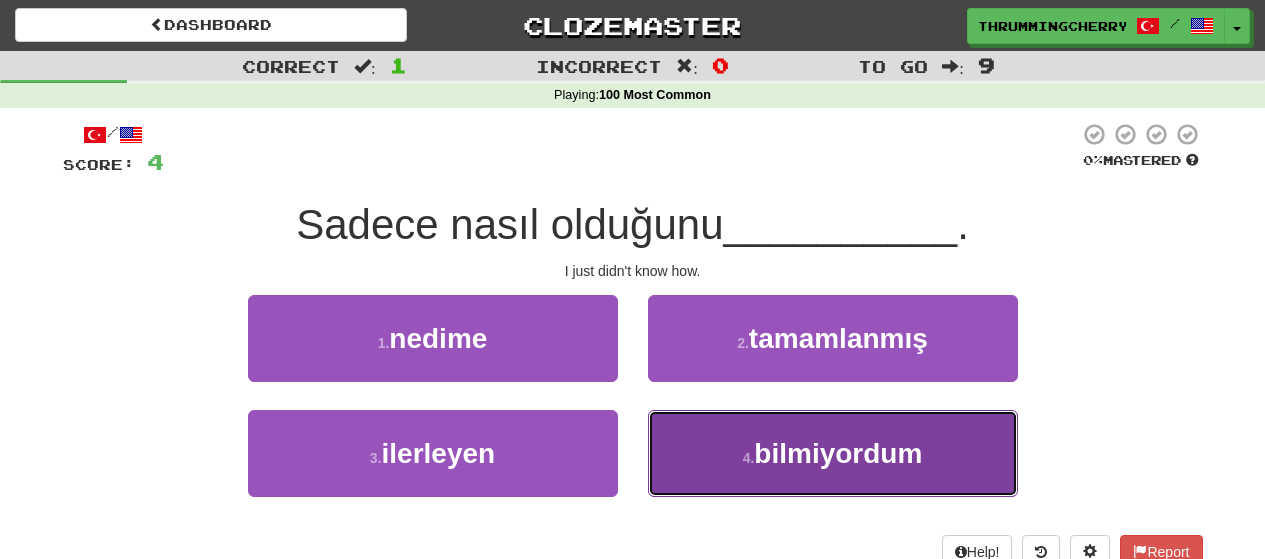click on "bilmiyordum" at bounding box center [838, 453] 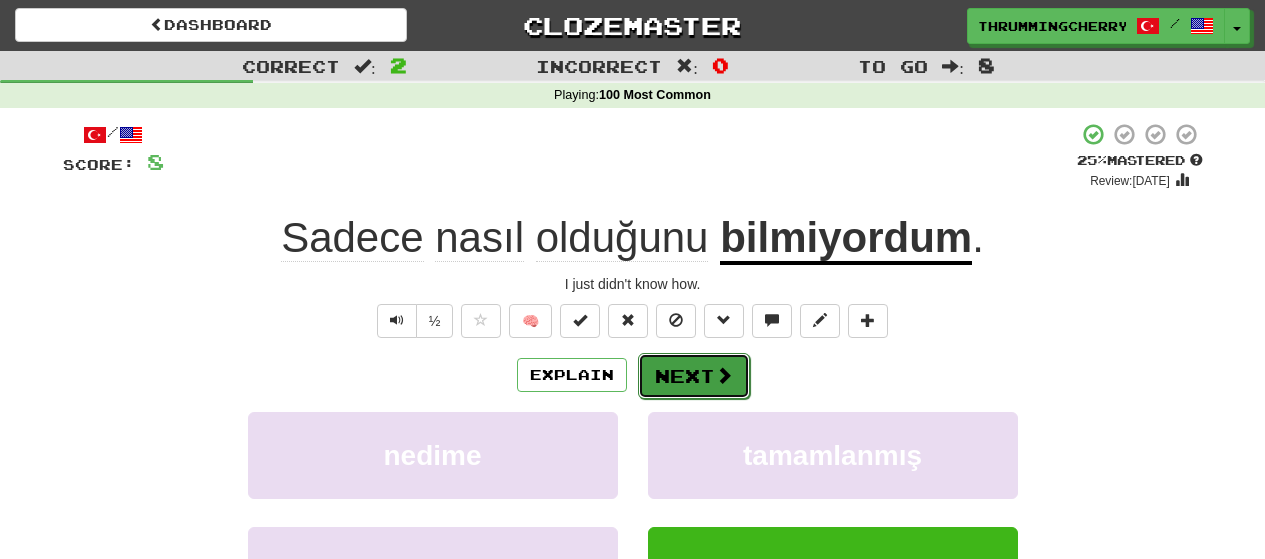click on "Next" at bounding box center [694, 376] 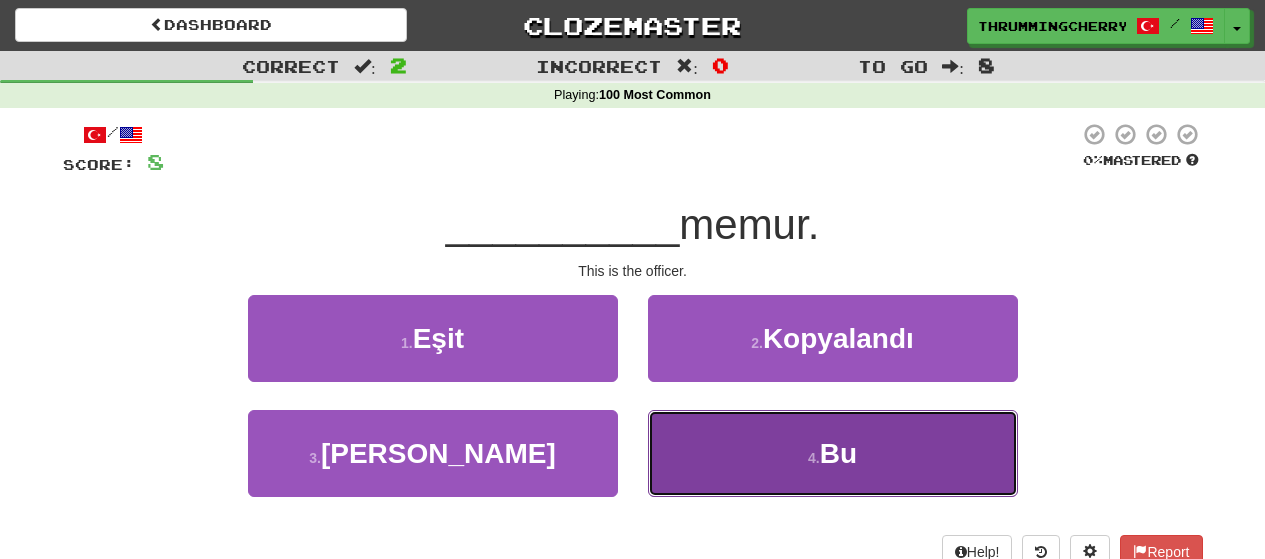 click on "4 .  Bu" at bounding box center (833, 453) 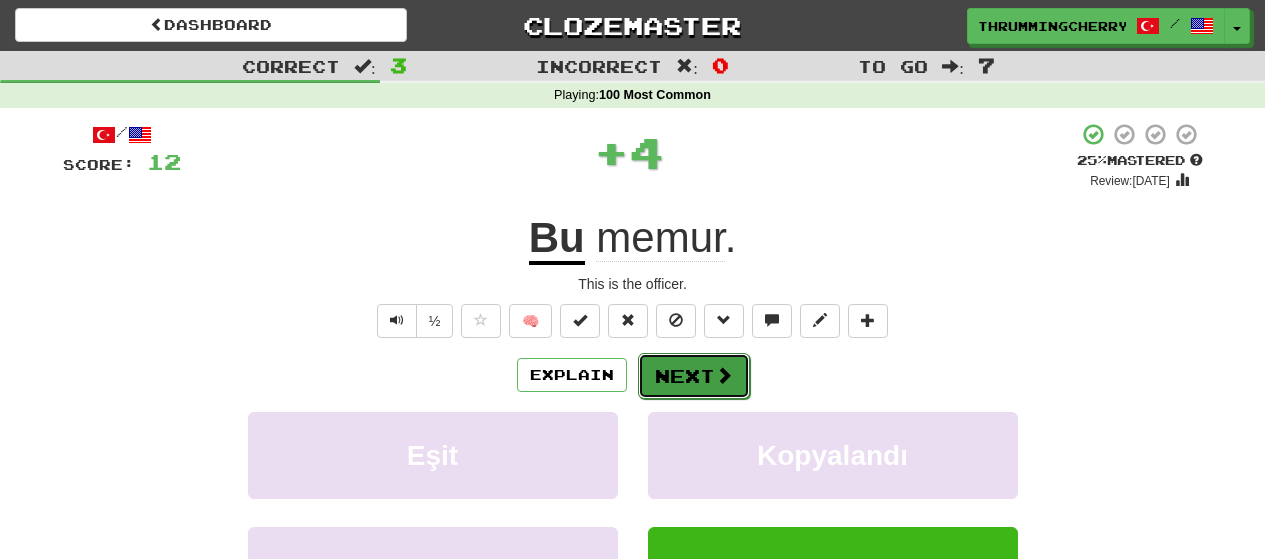 click on "Next" at bounding box center [694, 376] 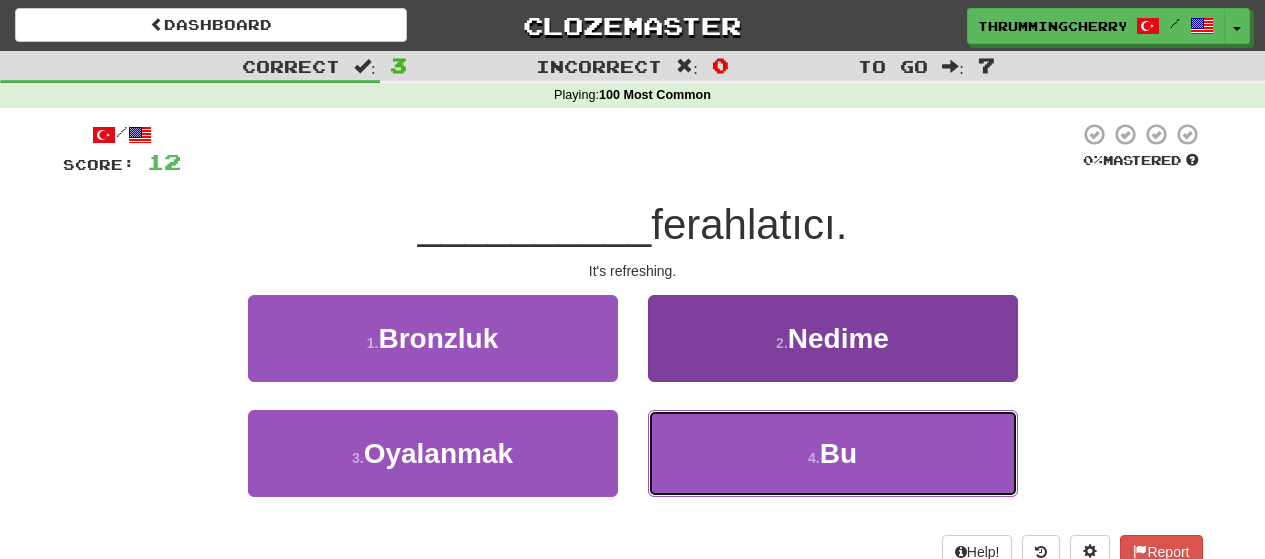 click on "4 .  Bu" at bounding box center (833, 453) 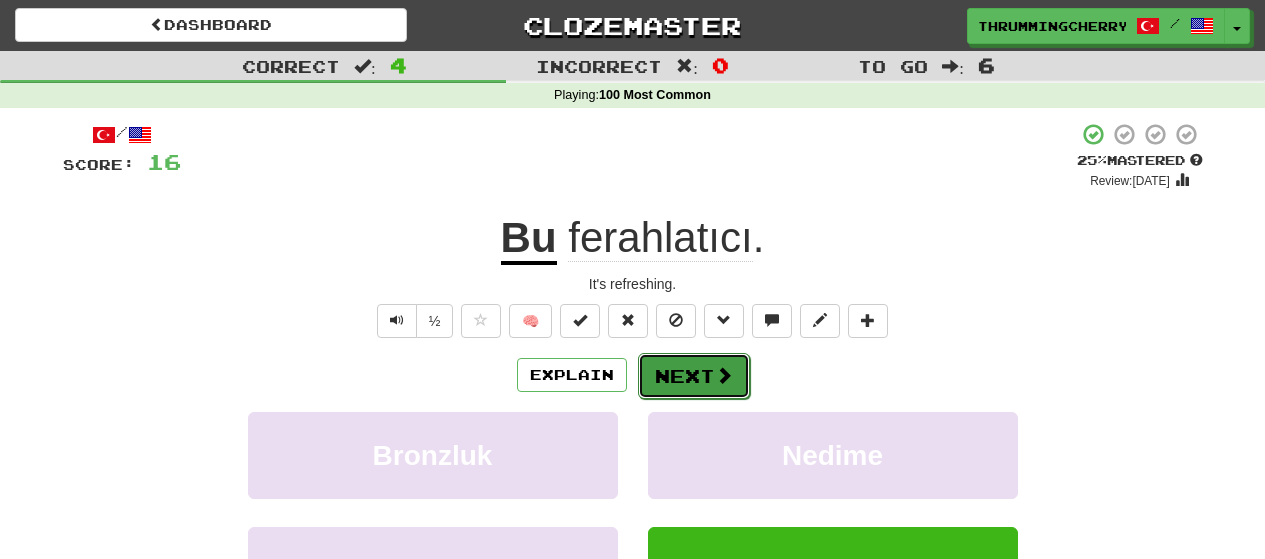 click at bounding box center (724, 375) 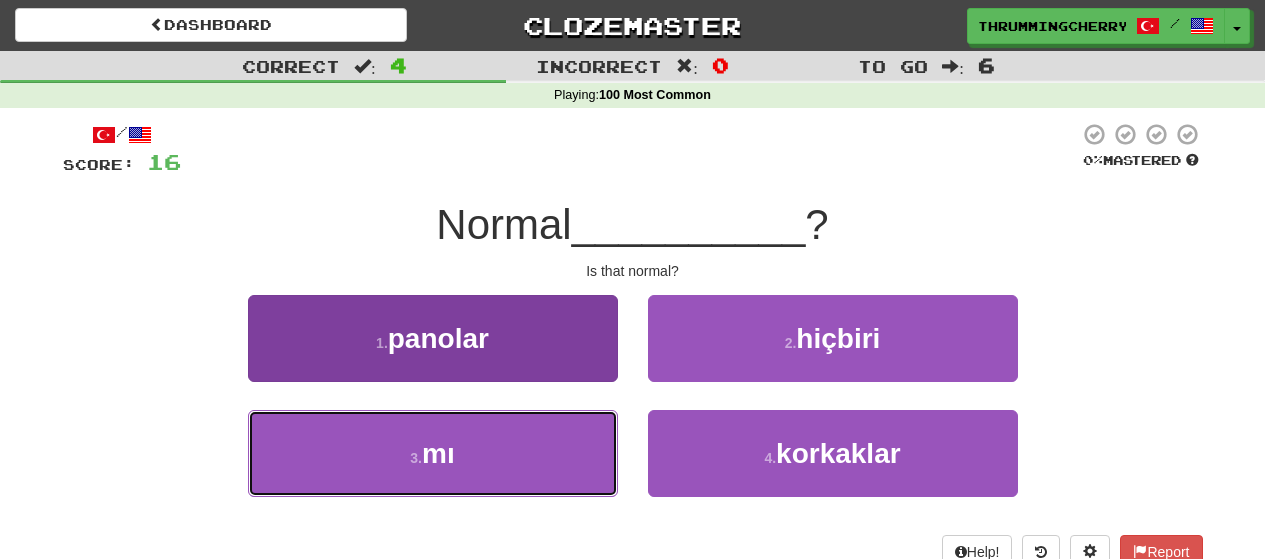 click on "3 .  mı" at bounding box center (433, 453) 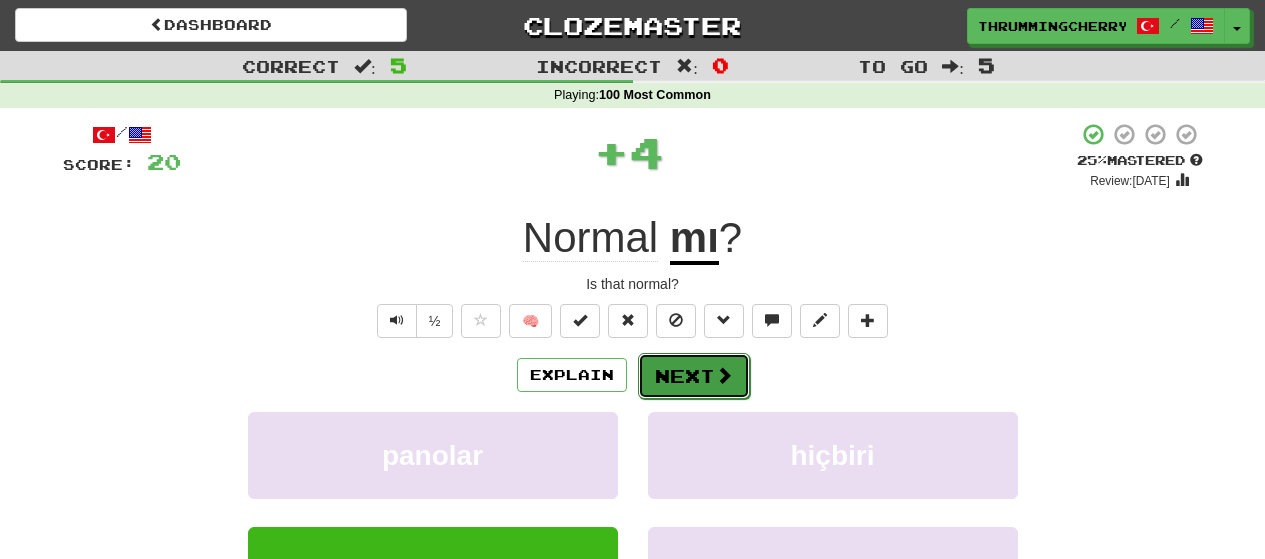 click on "Next" at bounding box center [694, 376] 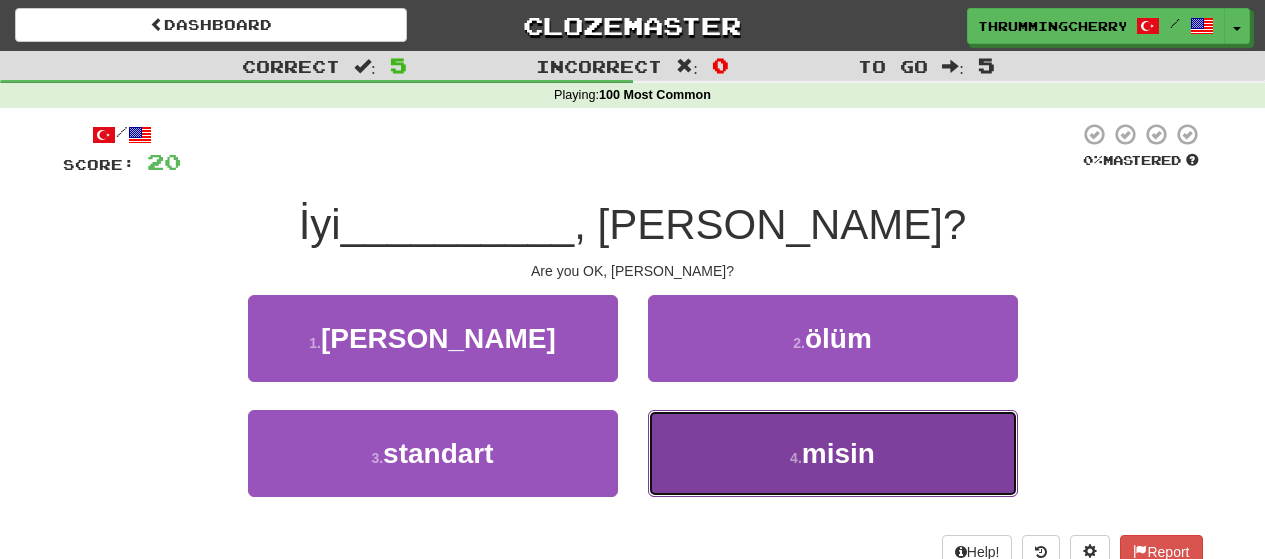 click on "misin" at bounding box center (838, 453) 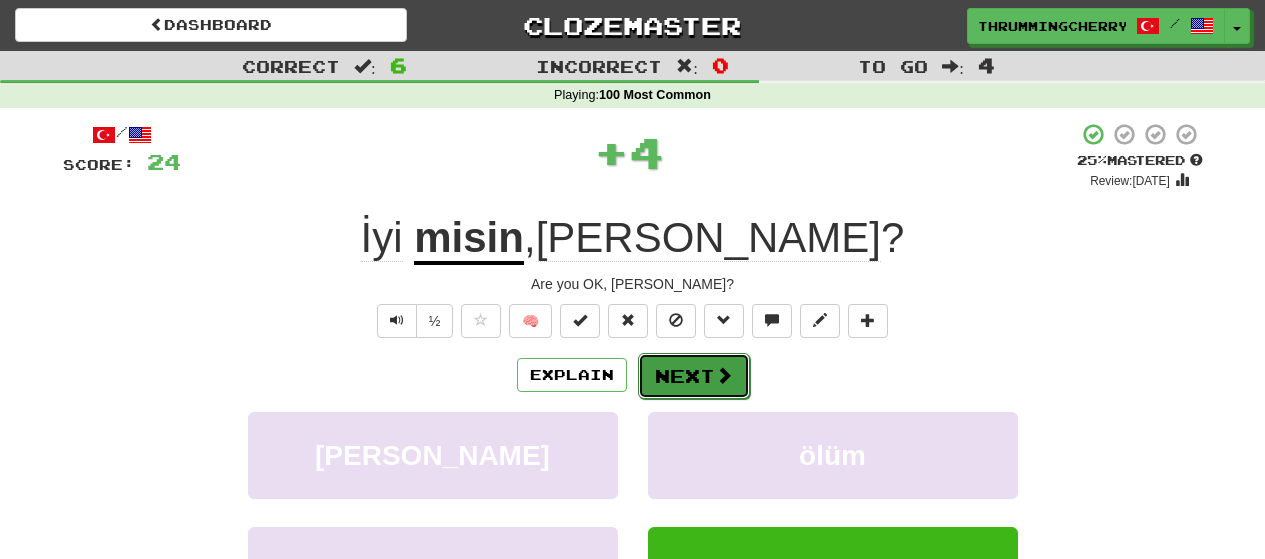 click on "Next" at bounding box center (694, 376) 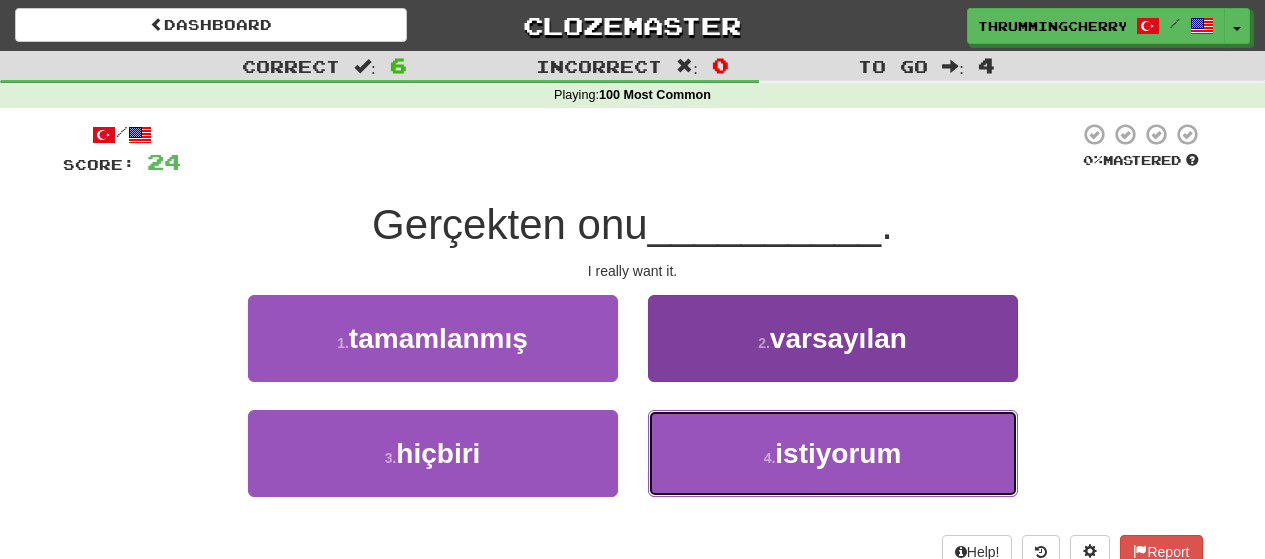 click on "4 .  istiyorum" at bounding box center (833, 453) 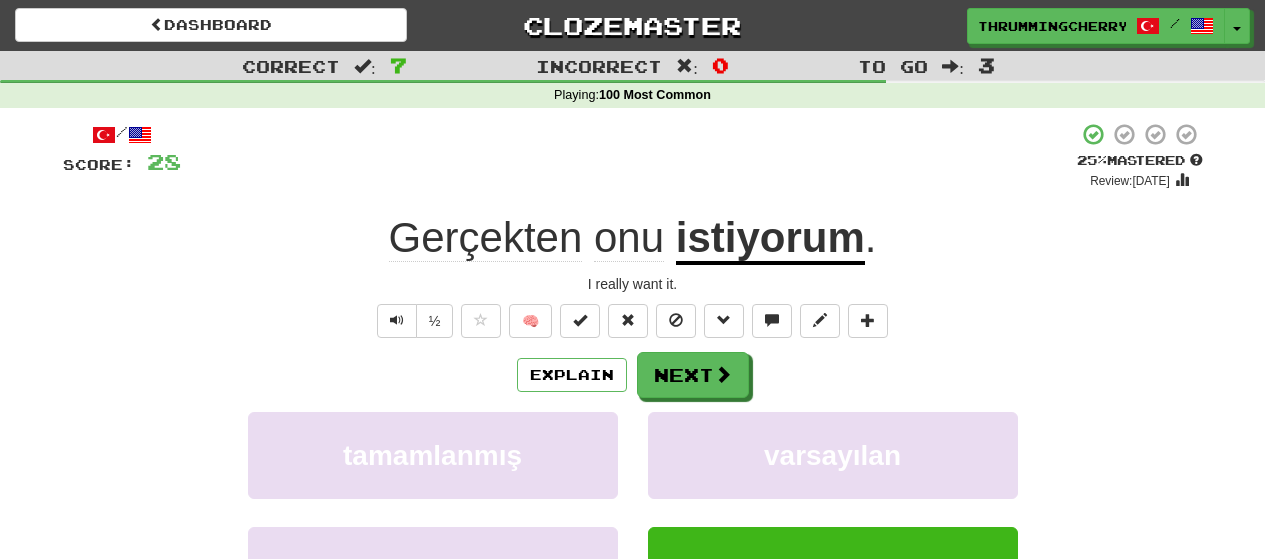 click on "Gerçekten" 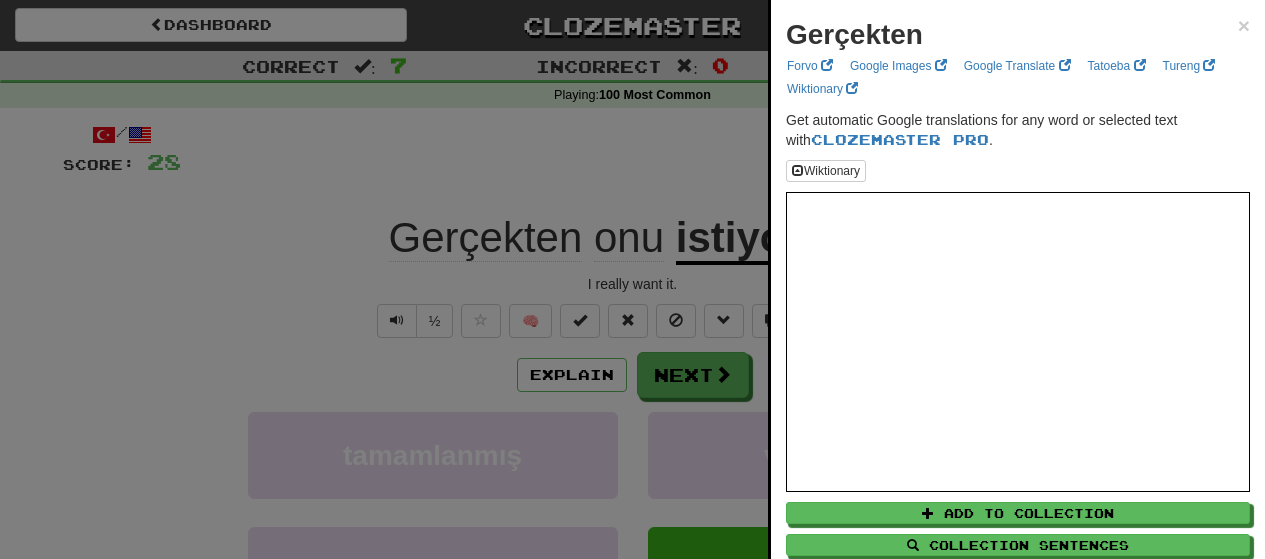 click at bounding box center (632, 279) 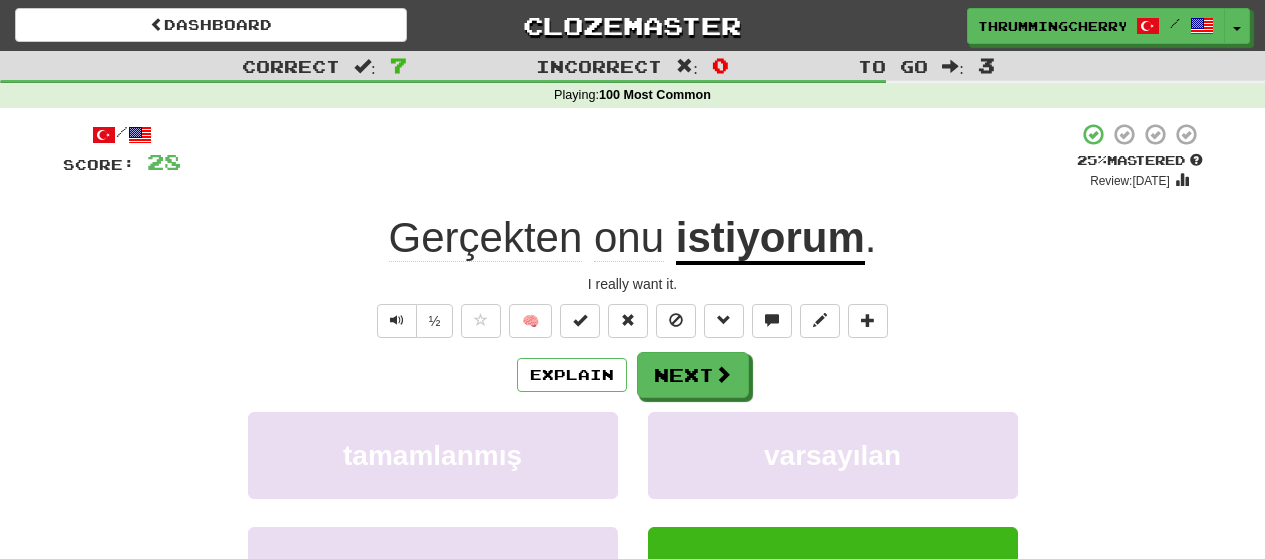 click on "onu" 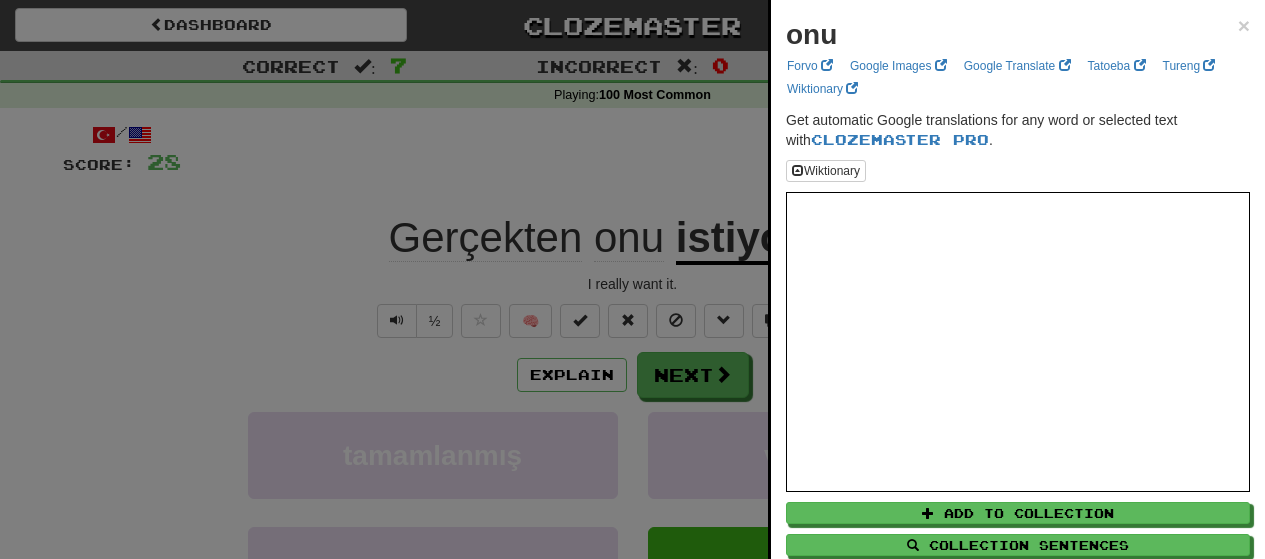 click at bounding box center [632, 279] 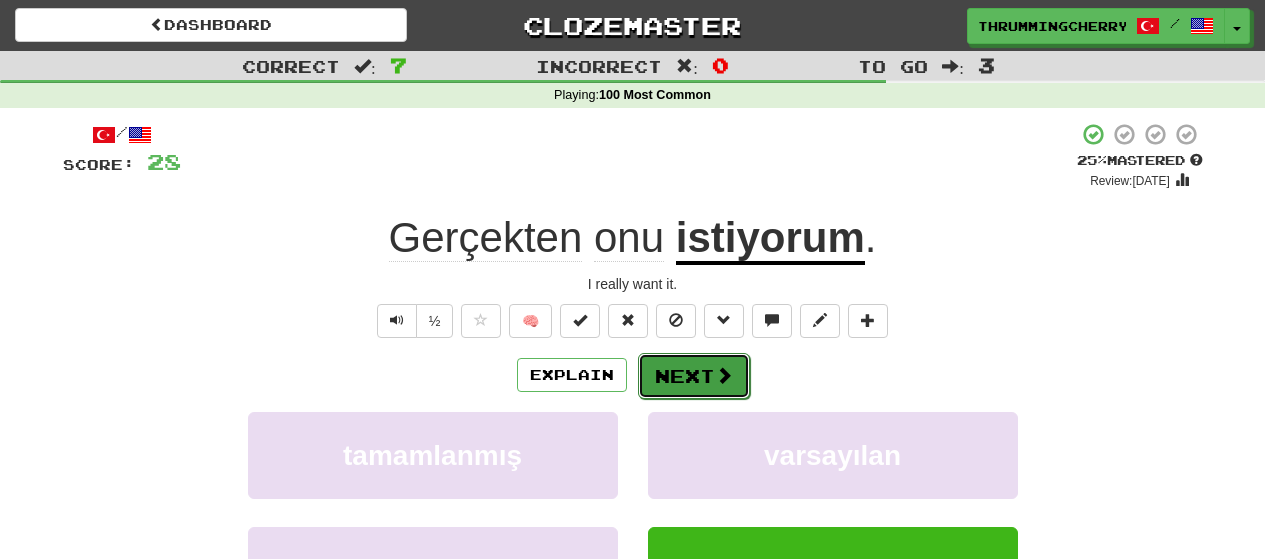 click on "Next" at bounding box center (694, 376) 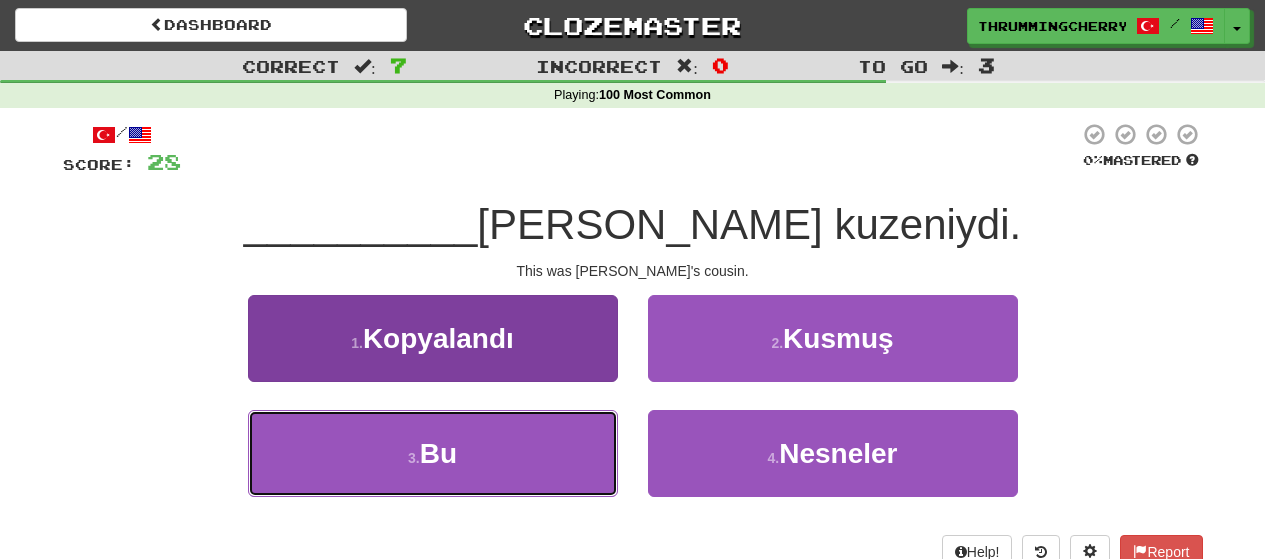 click on "3 .  Bu" at bounding box center (433, 453) 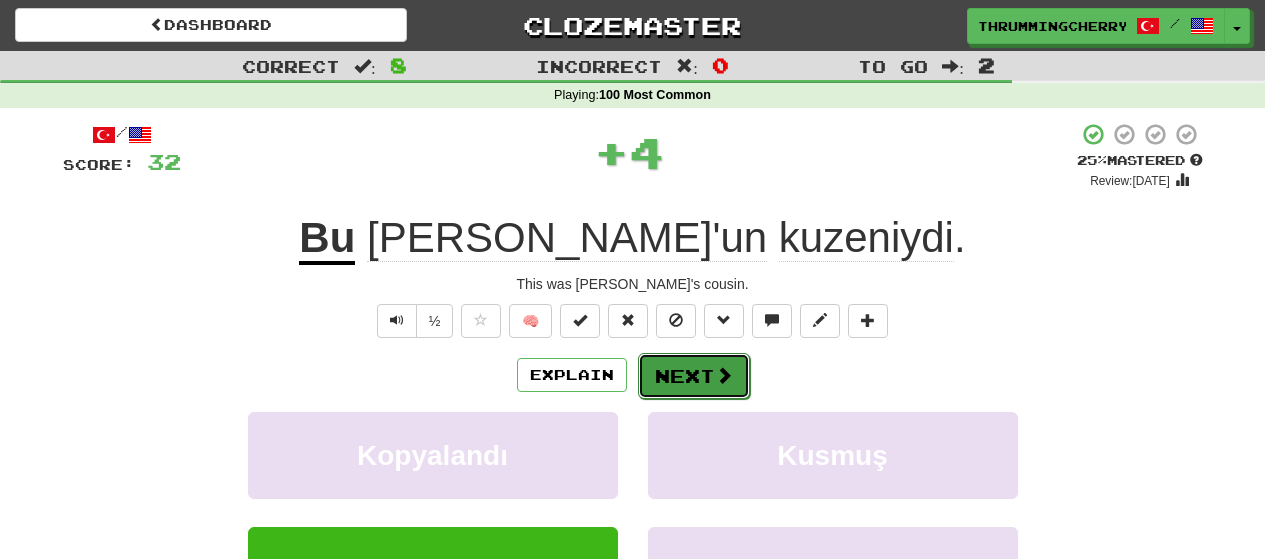 click on "Next" at bounding box center [694, 376] 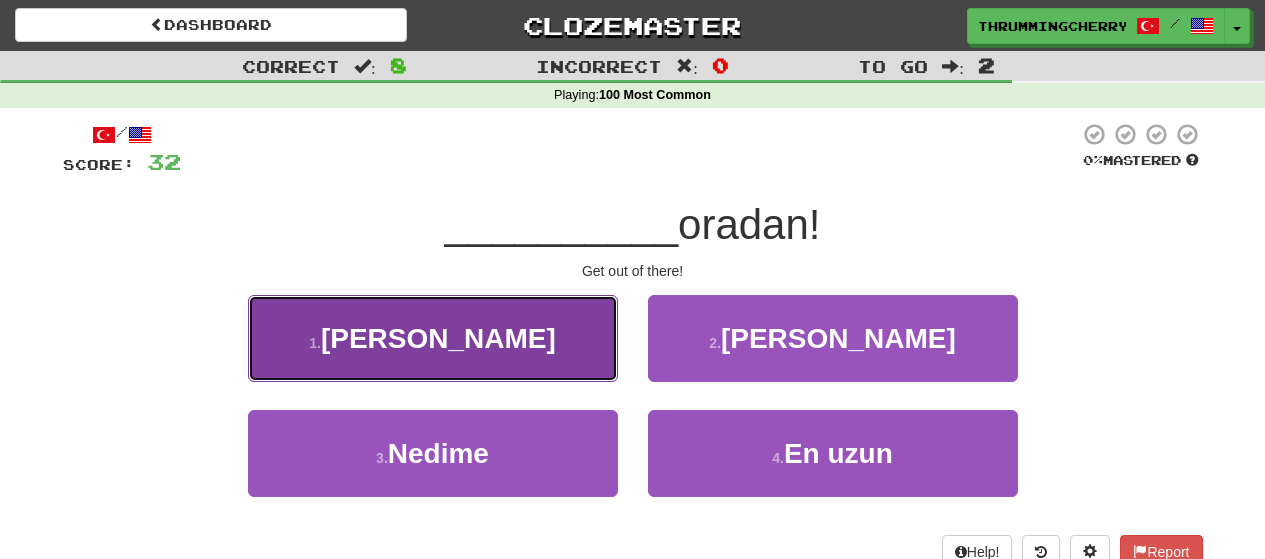 click on "1 .  Hadi" at bounding box center (433, 338) 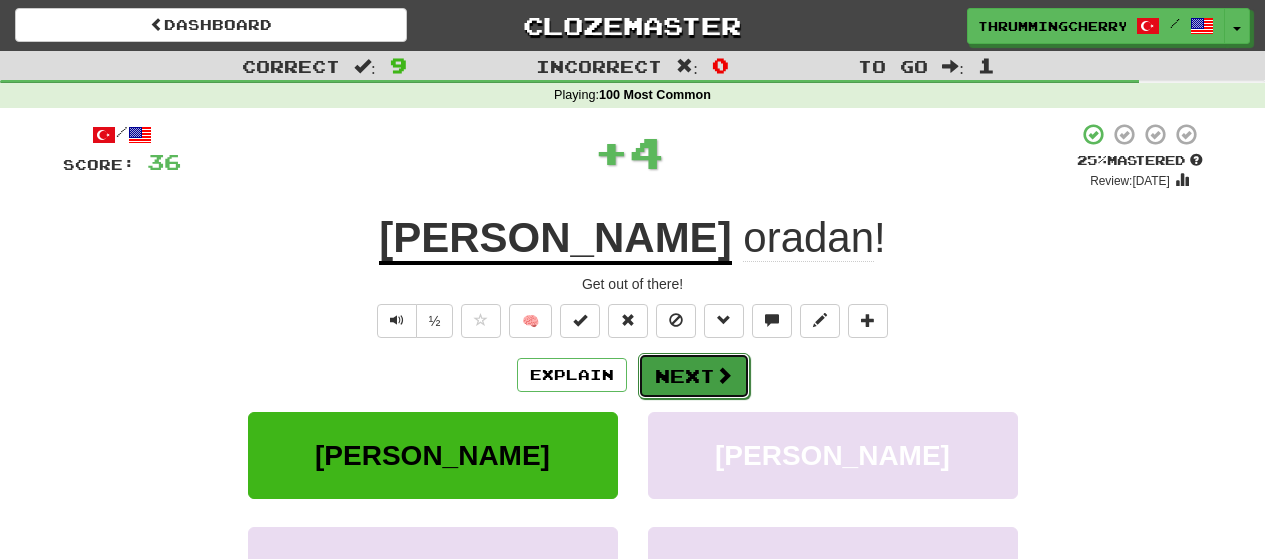 click on "Next" at bounding box center (694, 376) 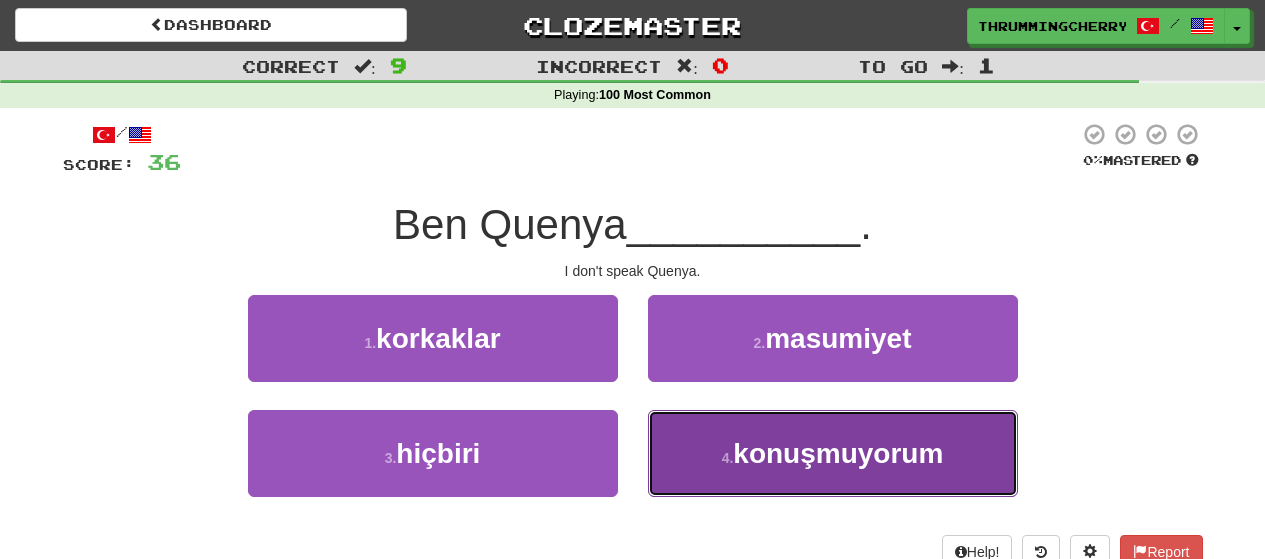 click on "4 .  konuşmuyorum" at bounding box center [833, 453] 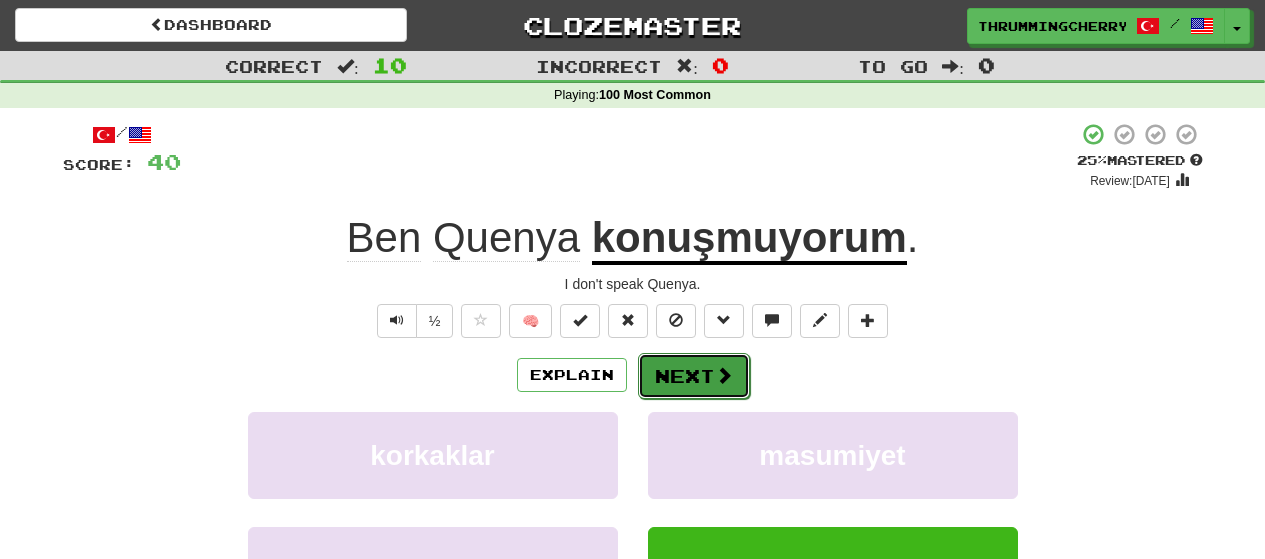 click on "Next" at bounding box center (694, 376) 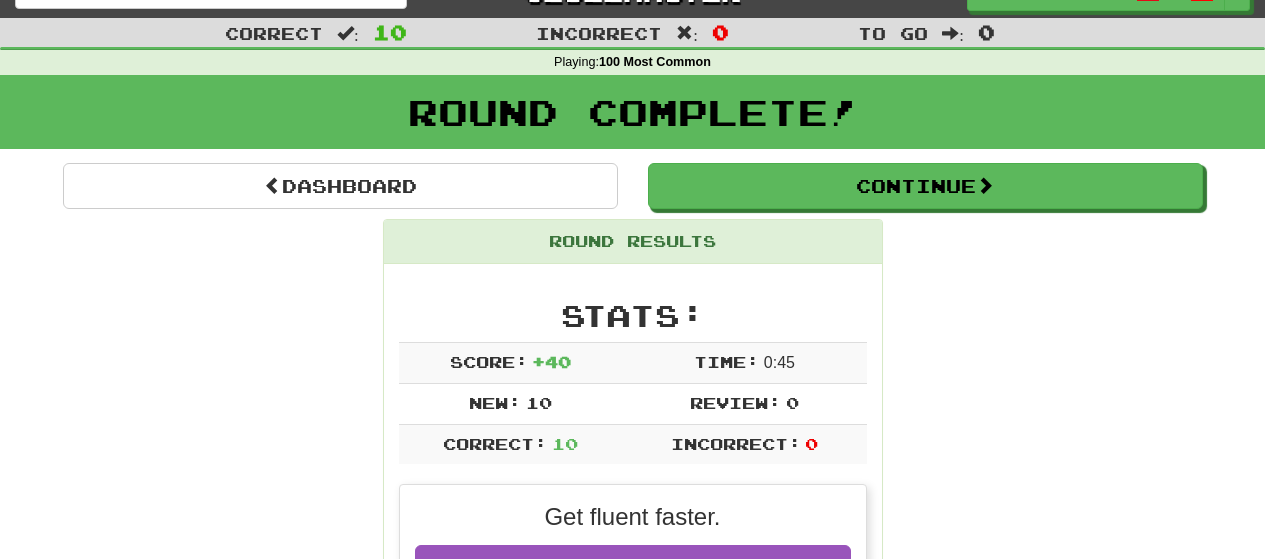 scroll, scrollTop: 0, scrollLeft: 0, axis: both 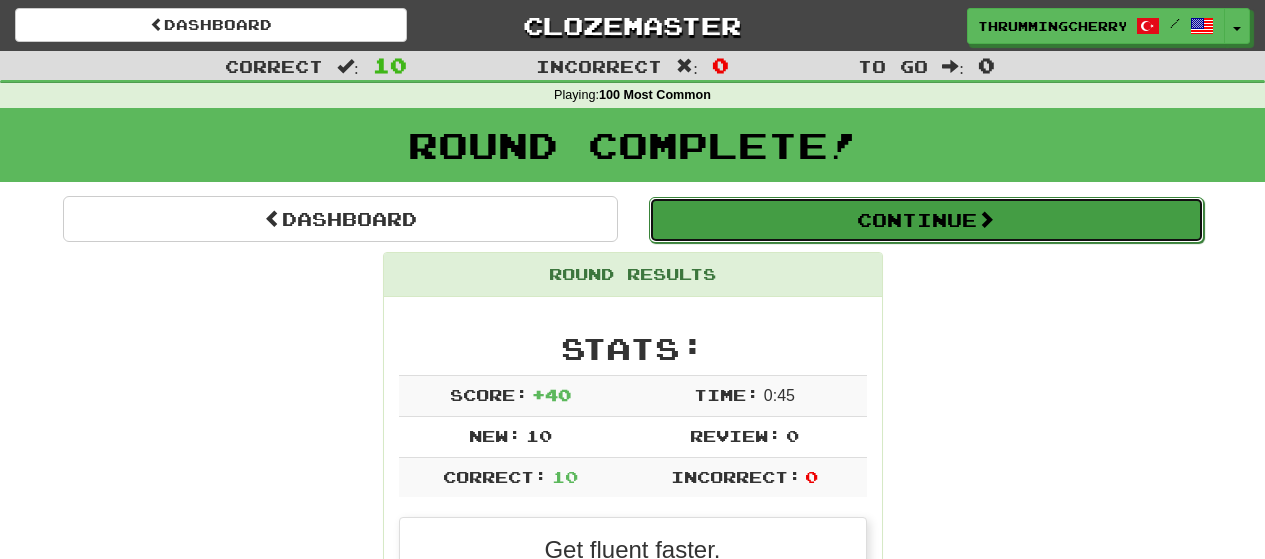click on "Continue" at bounding box center (926, 220) 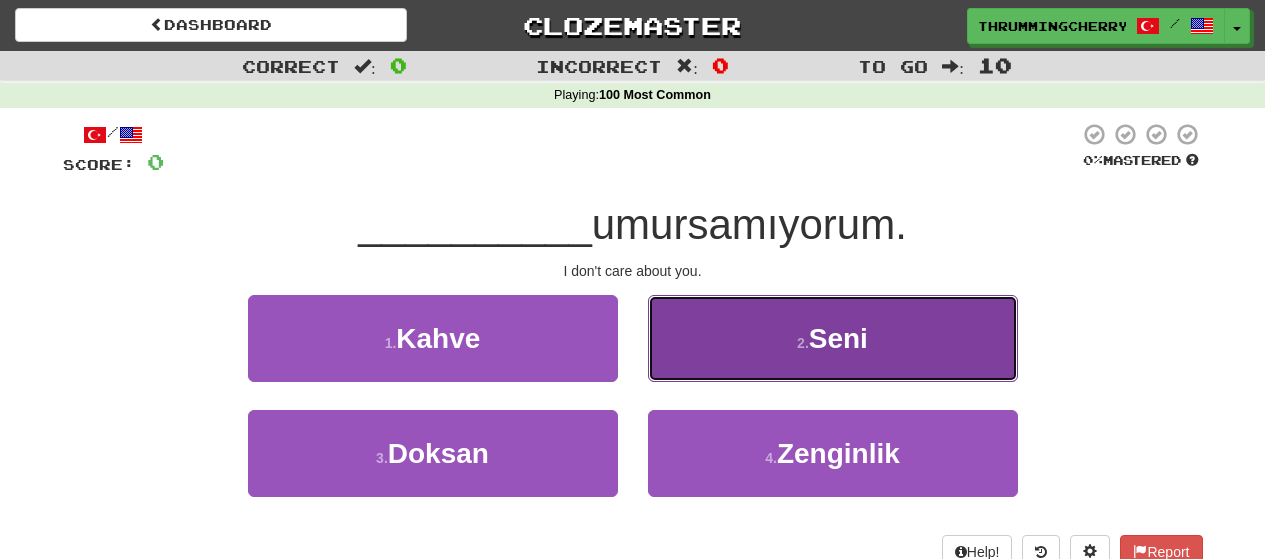 click on "2 ." at bounding box center [803, 343] 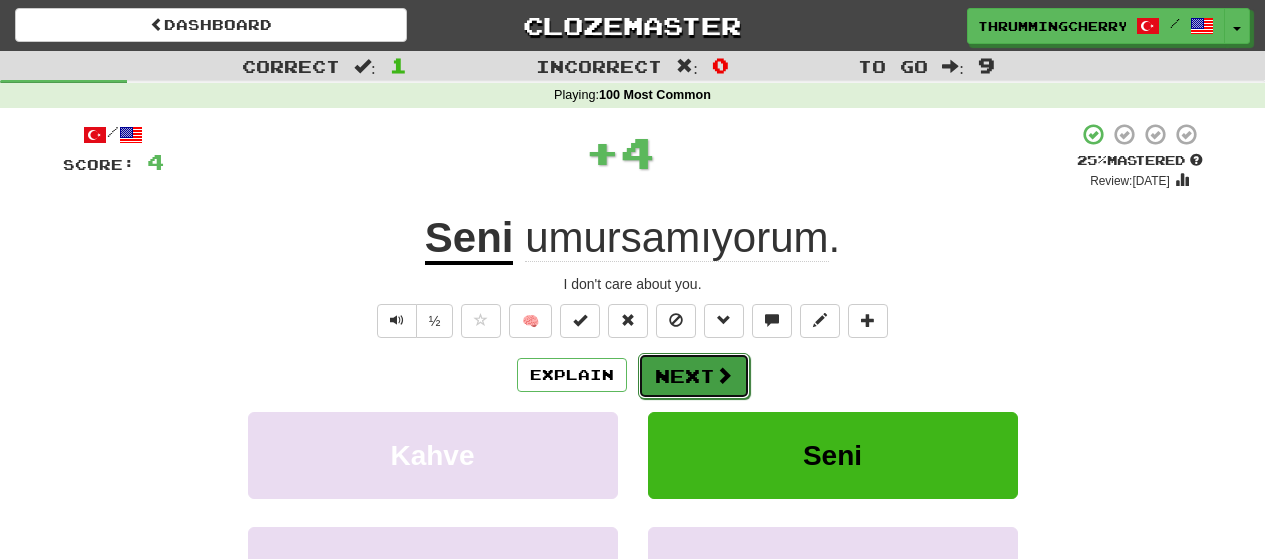 click on "Next" at bounding box center [694, 376] 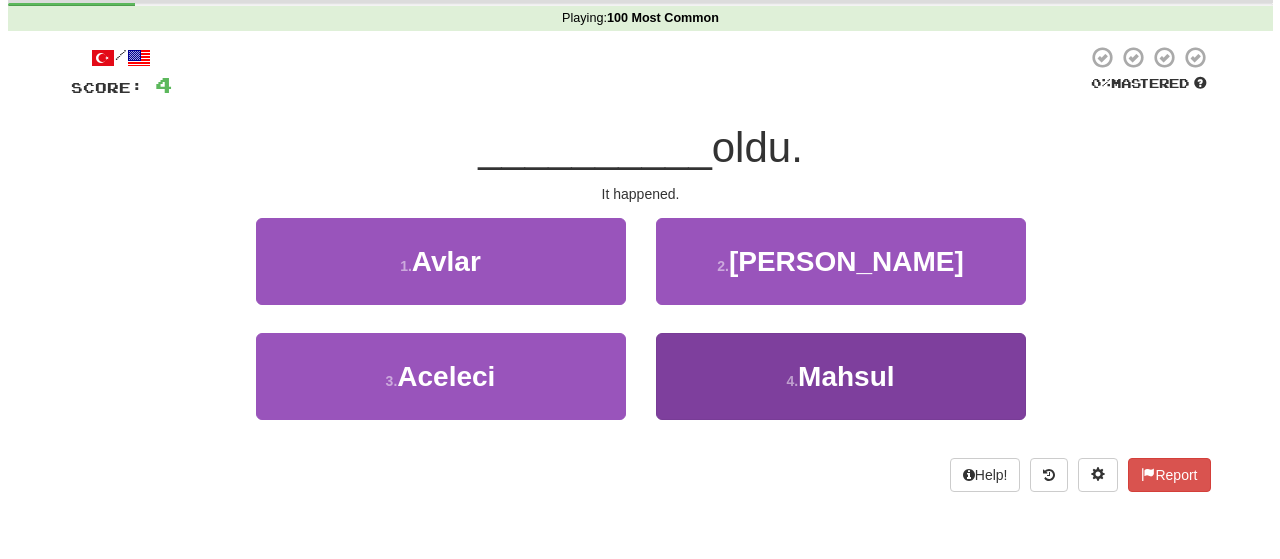 scroll, scrollTop: 100, scrollLeft: 0, axis: vertical 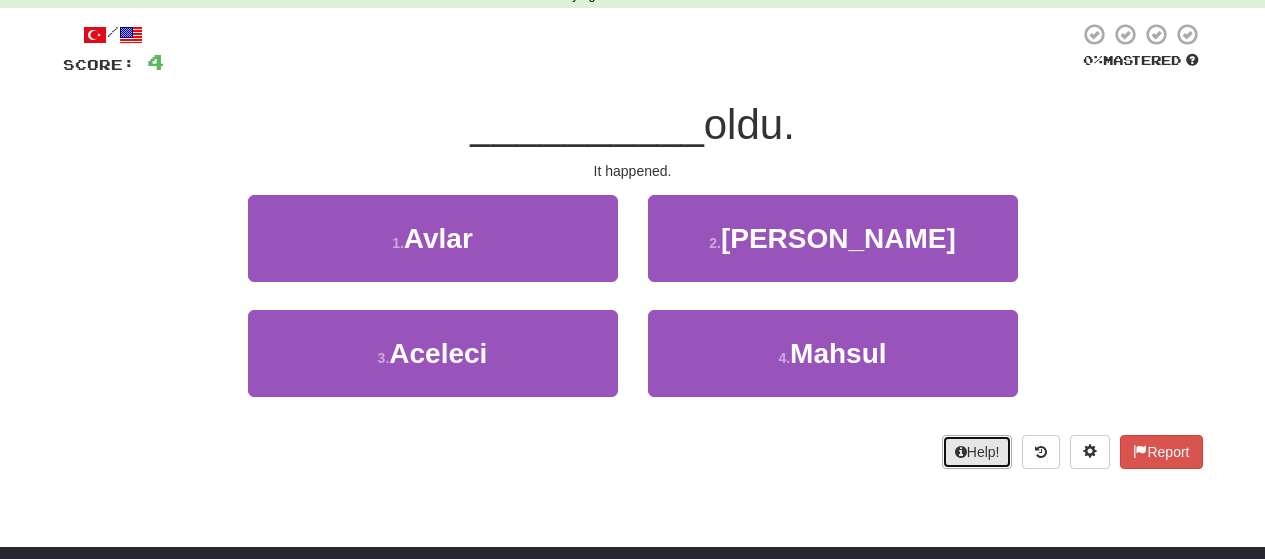 click on "Help!" at bounding box center [977, 452] 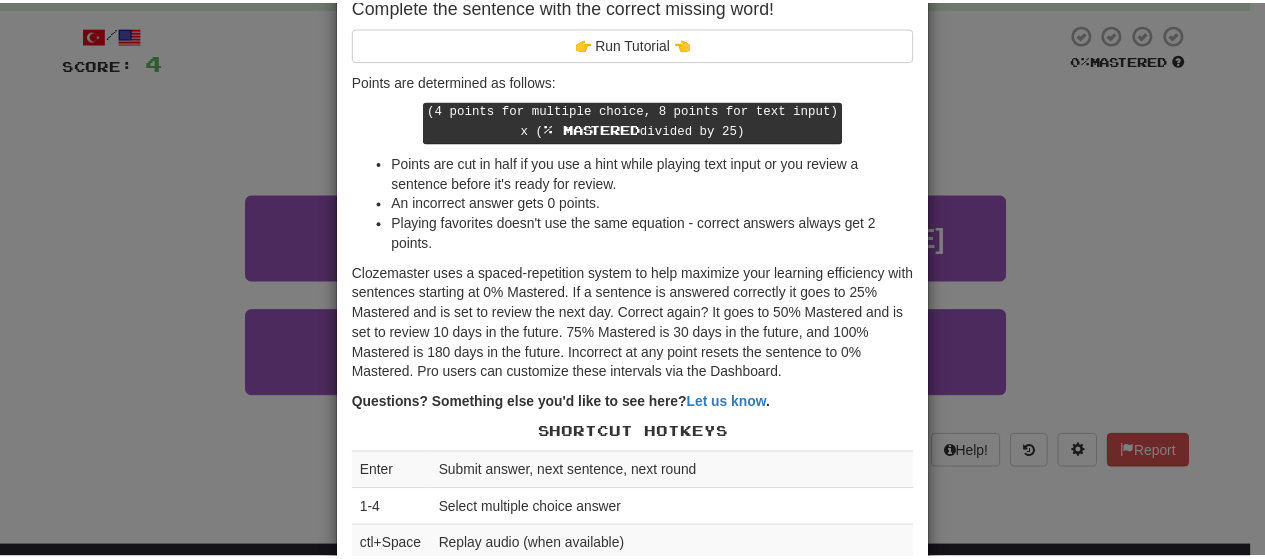 scroll, scrollTop: 0, scrollLeft: 0, axis: both 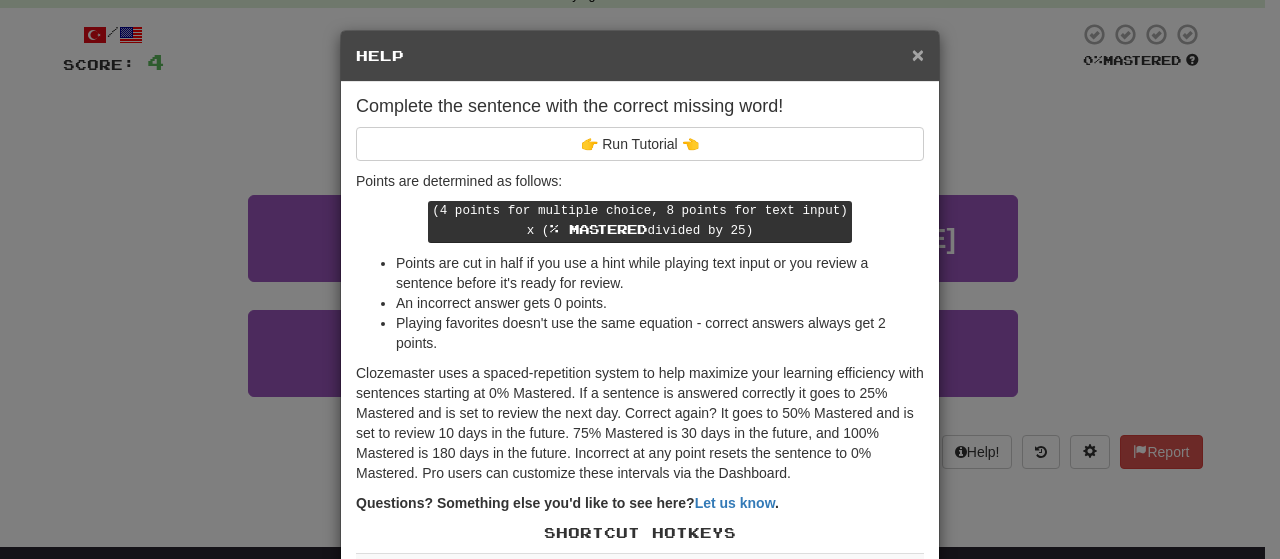 click on "×" at bounding box center [918, 54] 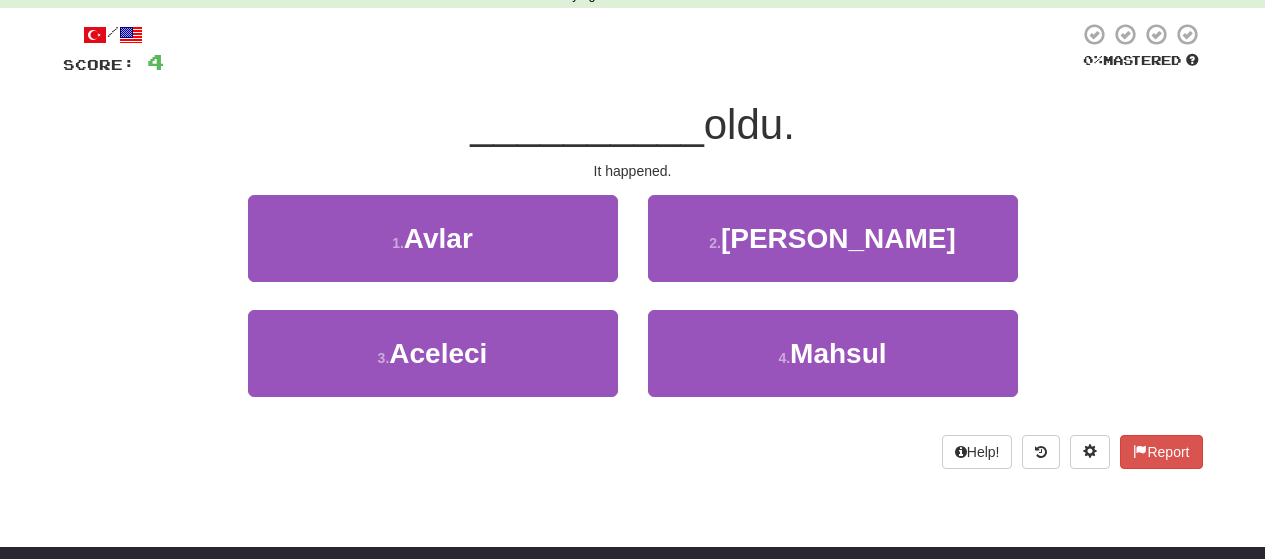 click on "1 .  Avlar 2 .  [GEOGRAPHIC_DATA]" at bounding box center [633, 252] 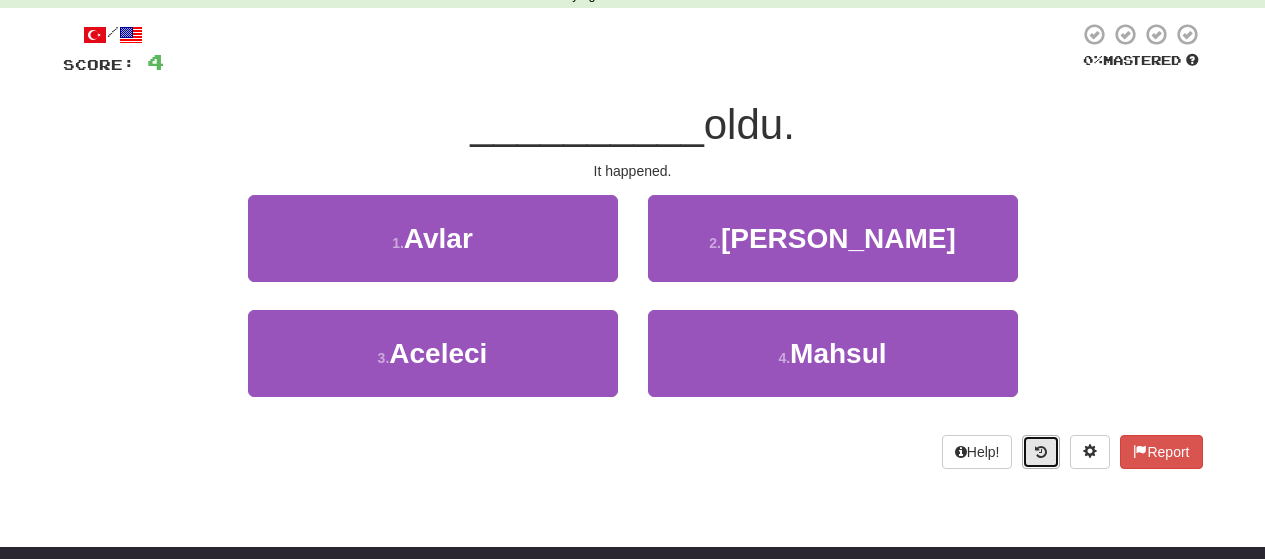click at bounding box center (1041, 452) 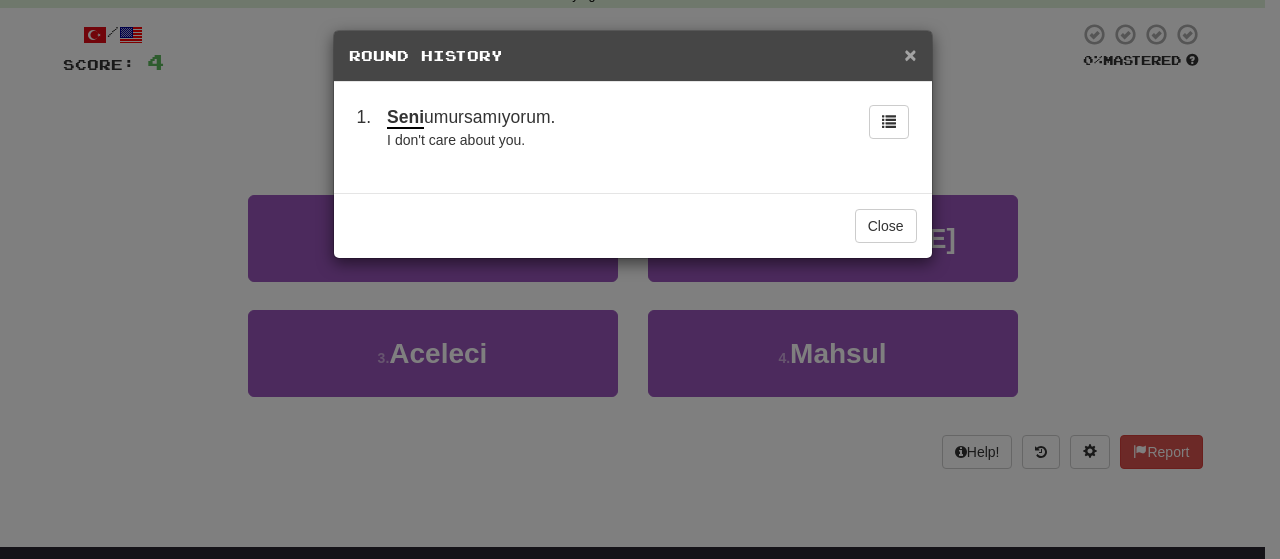 click on "×" at bounding box center [910, 54] 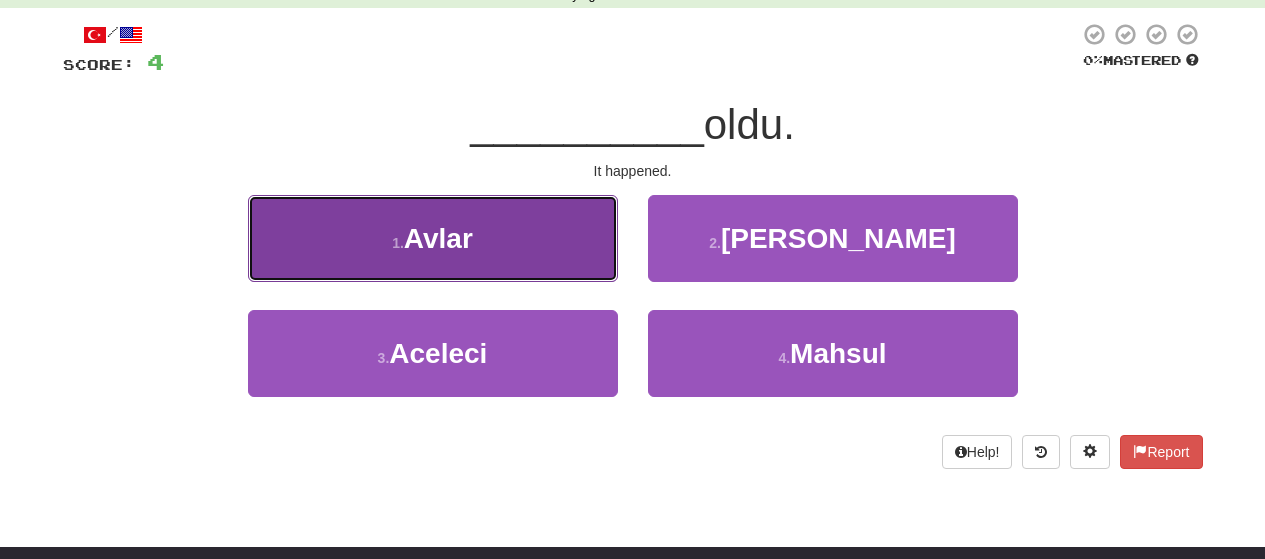 click on "1 .  Avlar" at bounding box center [433, 238] 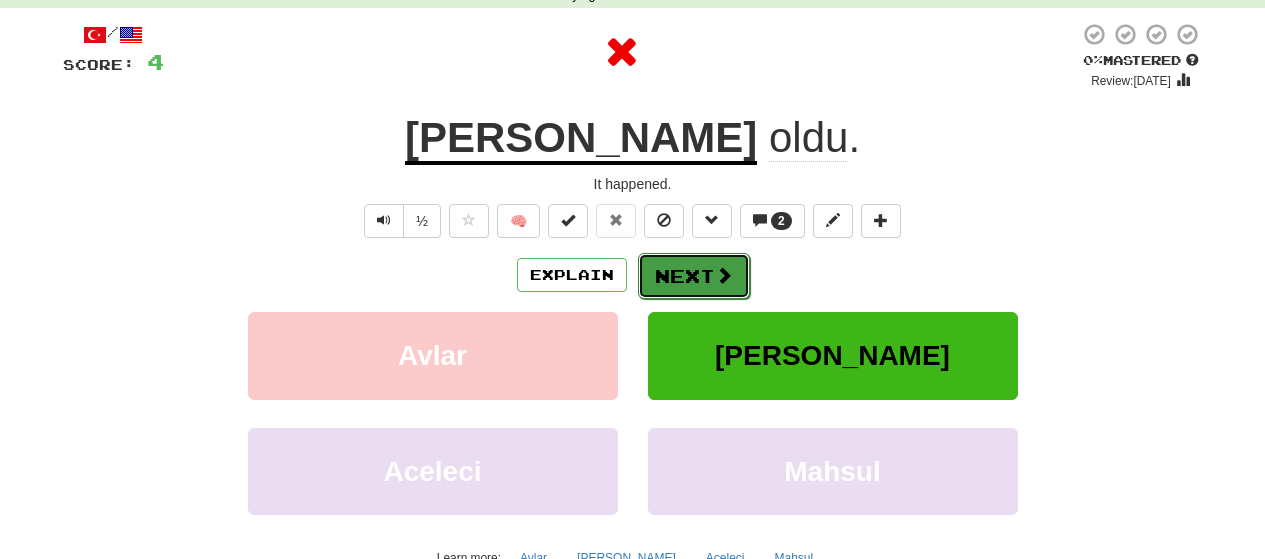 click on "Next" at bounding box center [694, 276] 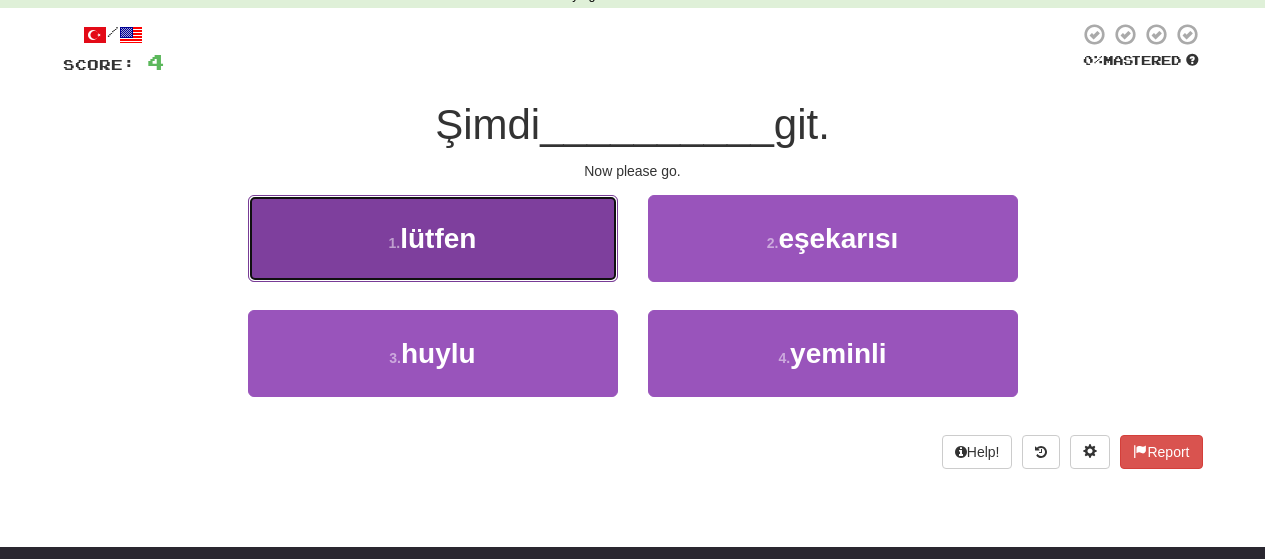 click on "1 .  [GEOGRAPHIC_DATA]" at bounding box center (433, 238) 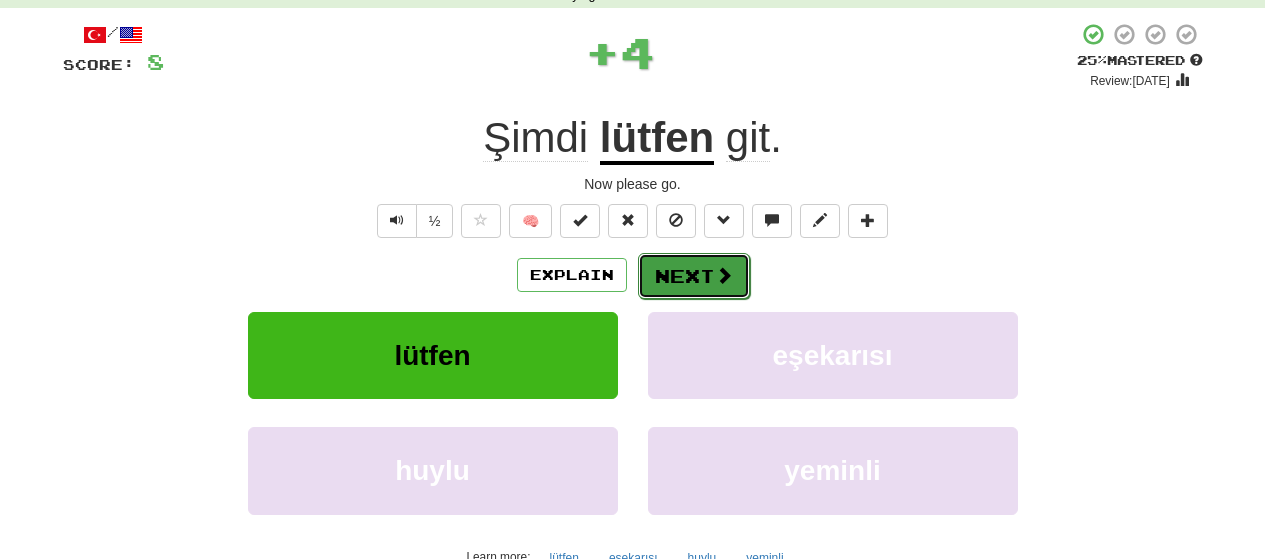 click on "Next" at bounding box center (694, 276) 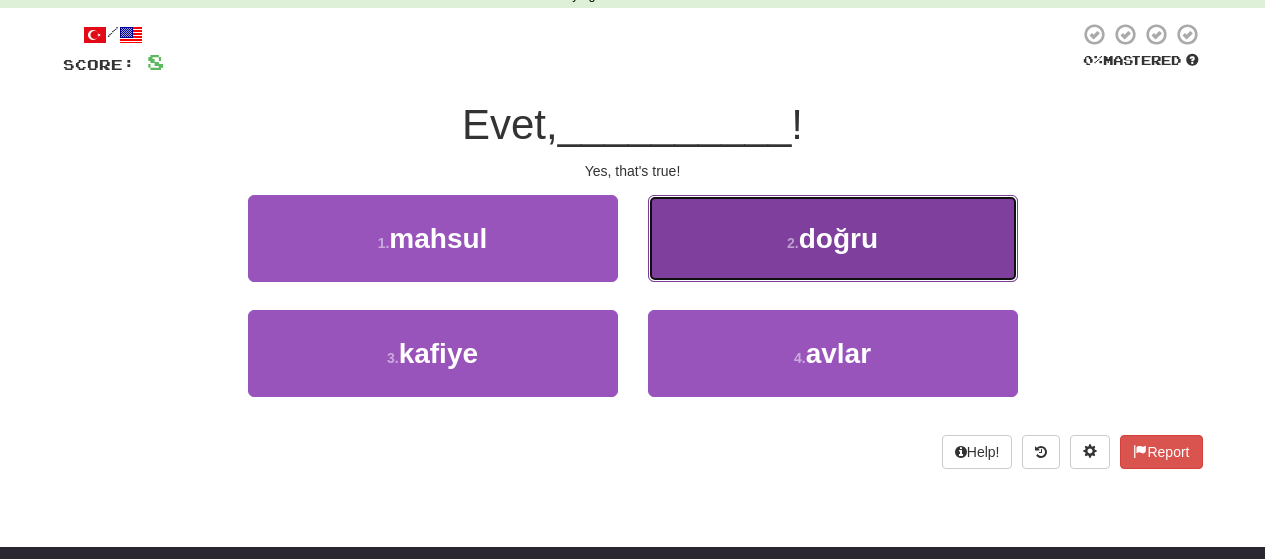 click on "2 .  doğru" at bounding box center (833, 238) 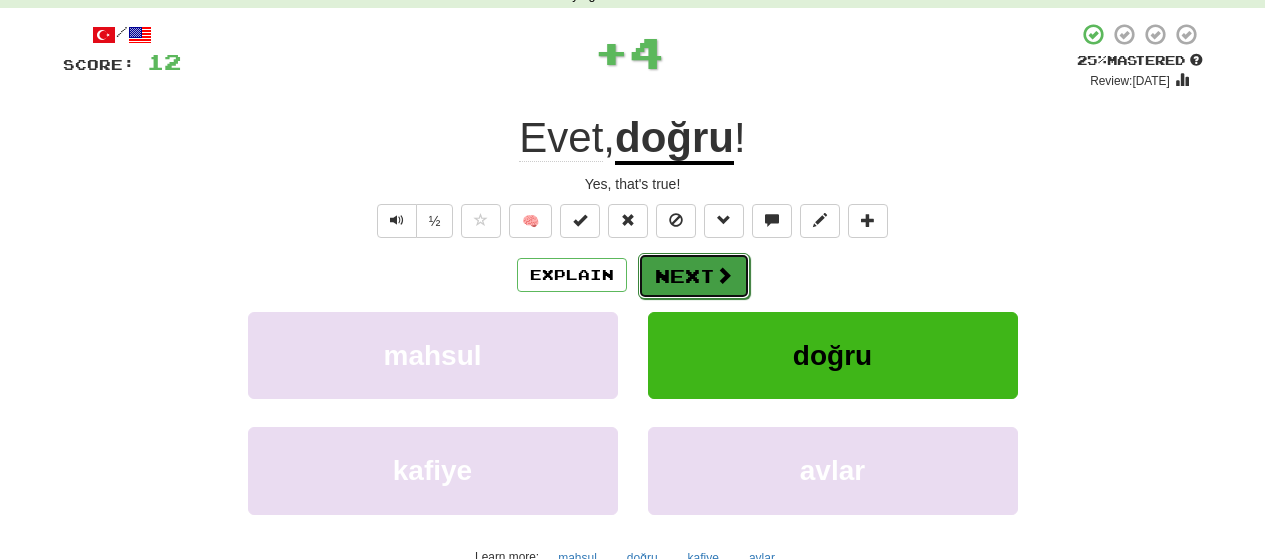 click on "Next" at bounding box center [694, 276] 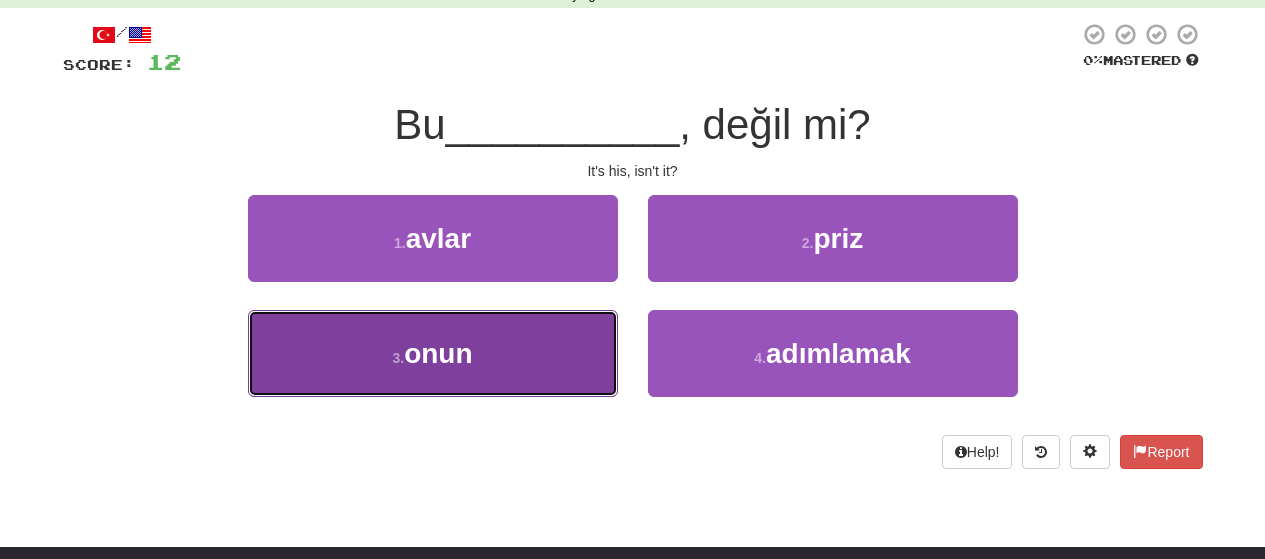 click on "3 .  onun" at bounding box center [433, 353] 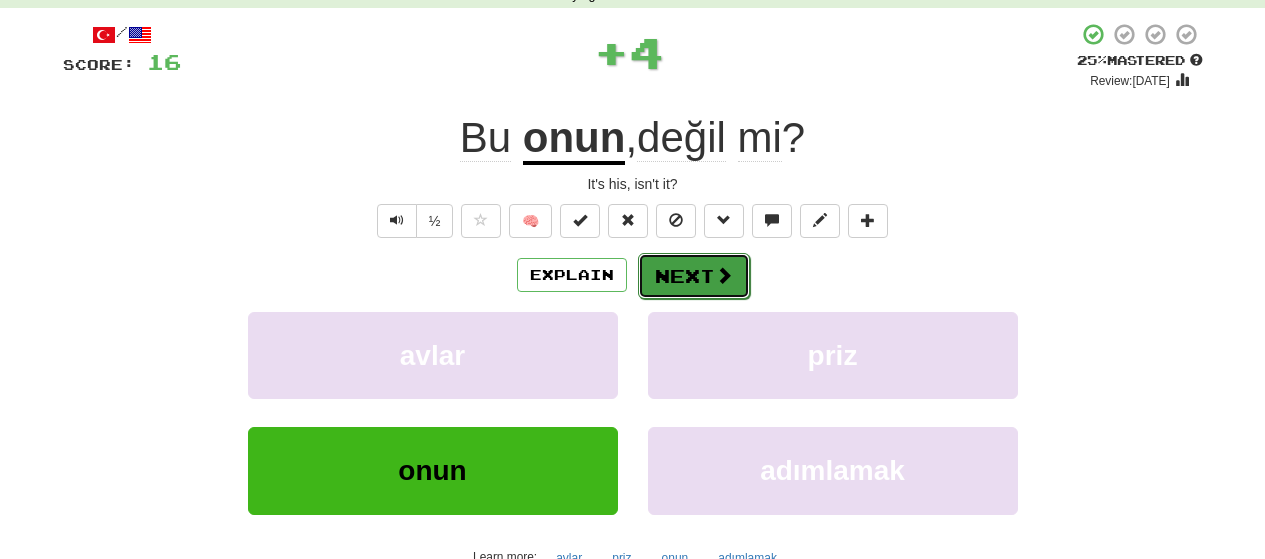click on "Next" at bounding box center (694, 276) 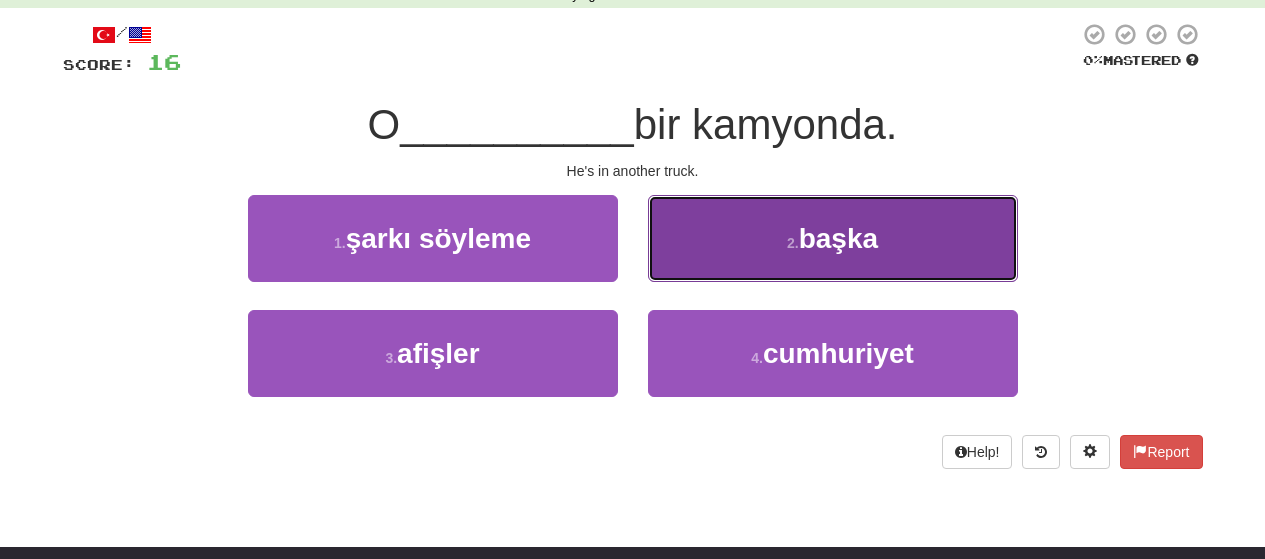 click on "2 .  başka" at bounding box center [833, 238] 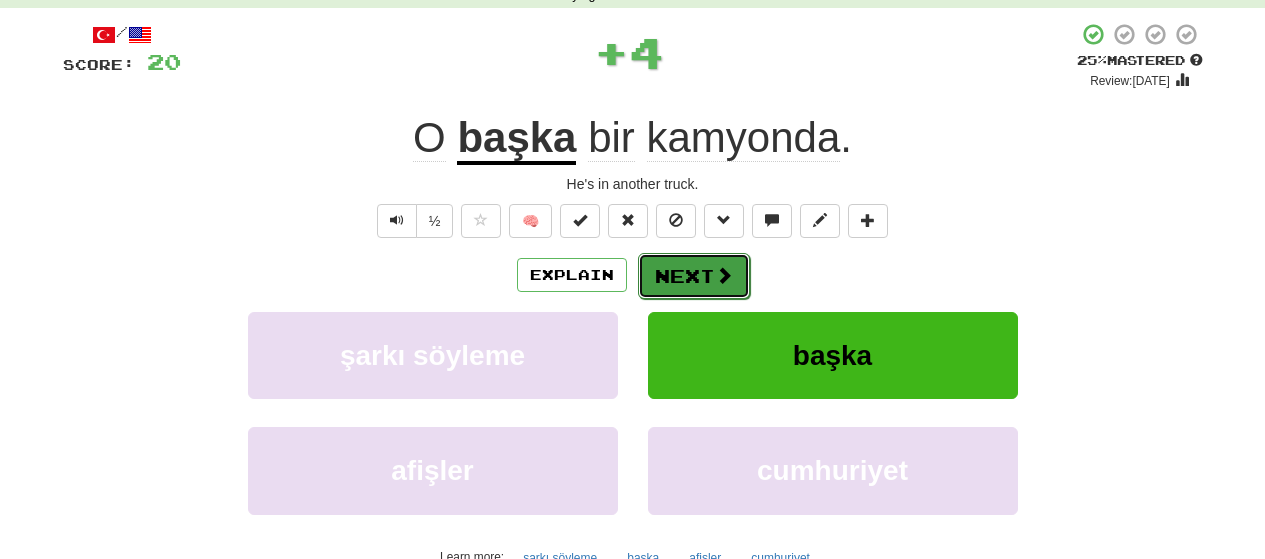 click on "Next" at bounding box center (694, 276) 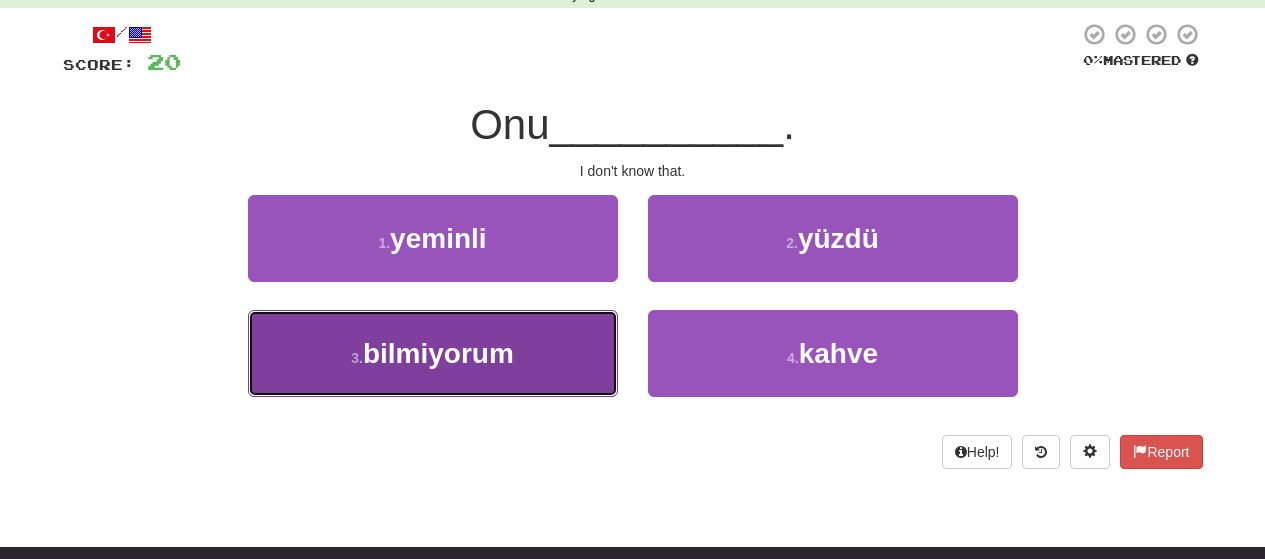 click on "3 .  bilmiyorum" at bounding box center [433, 353] 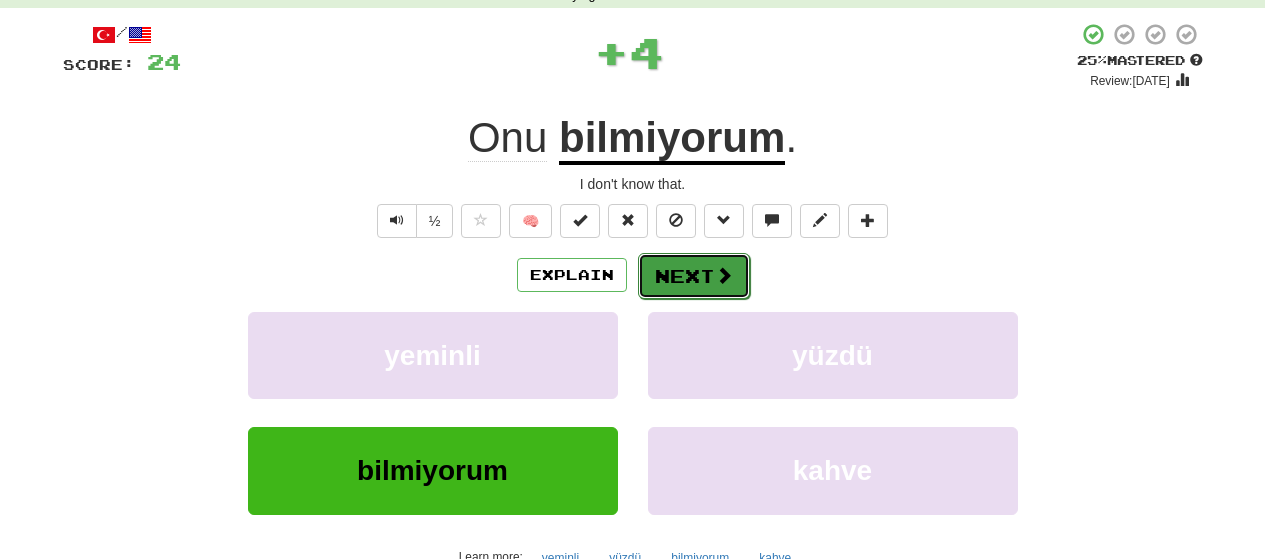 click on "Next" at bounding box center [694, 276] 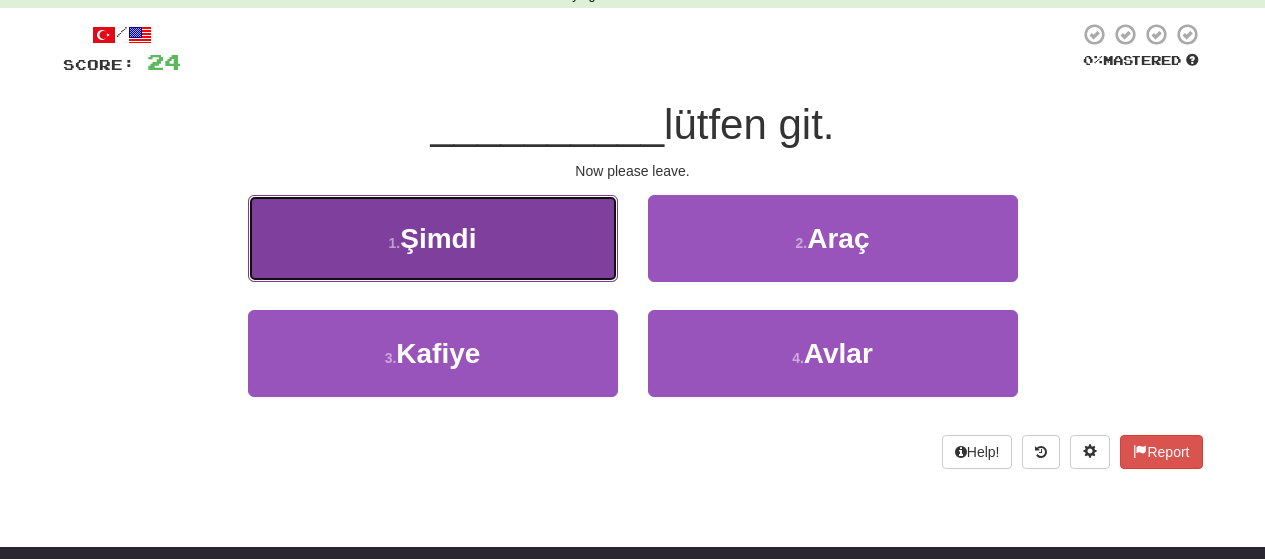 click on "1 .  [GEOGRAPHIC_DATA]" at bounding box center [433, 238] 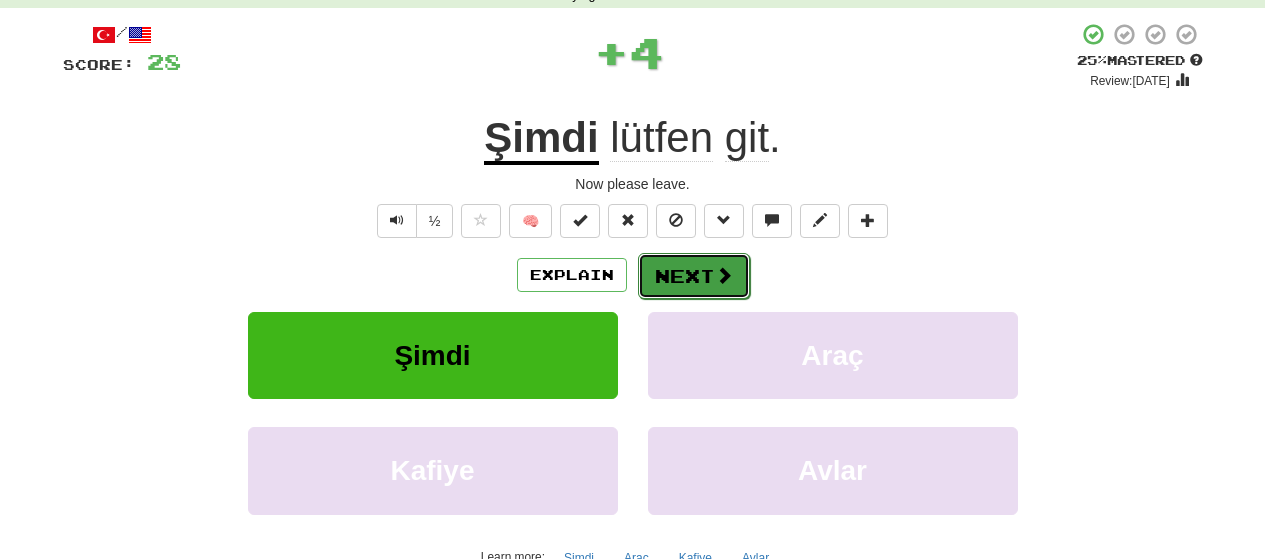 click on "Next" at bounding box center (694, 276) 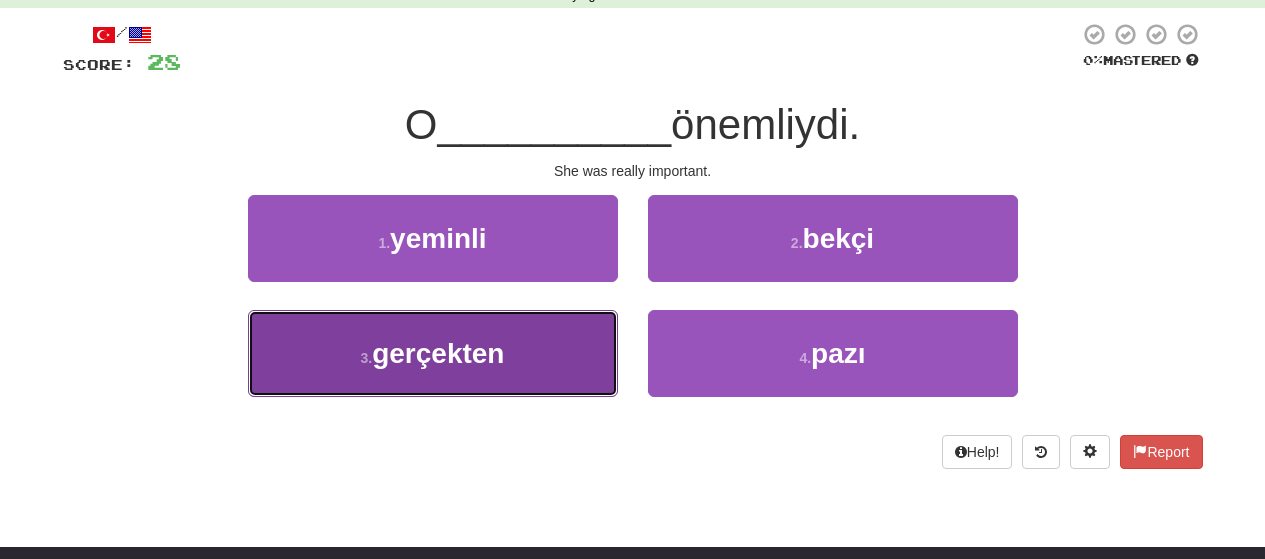 click on "gerçekten" at bounding box center [438, 353] 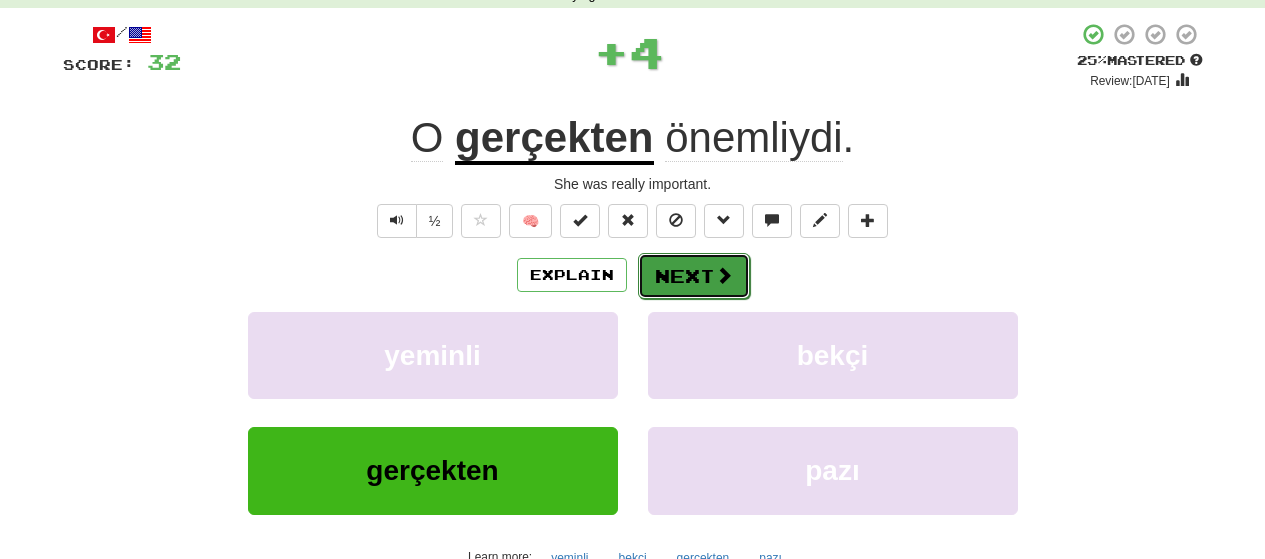 click on "Next" at bounding box center (694, 276) 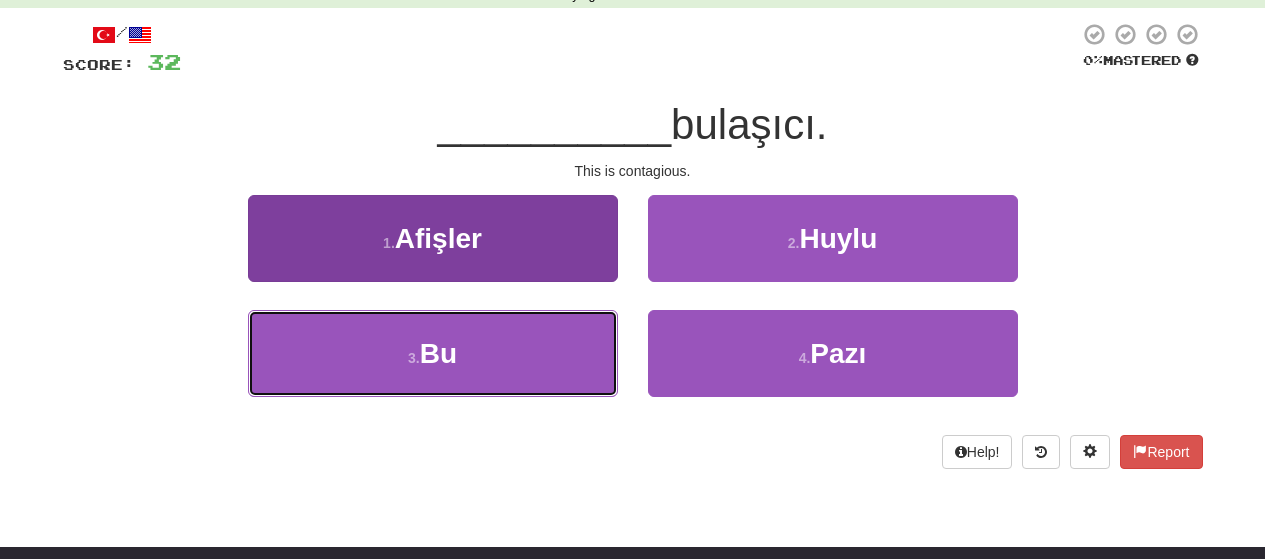click on "3 .  Bu" at bounding box center [433, 353] 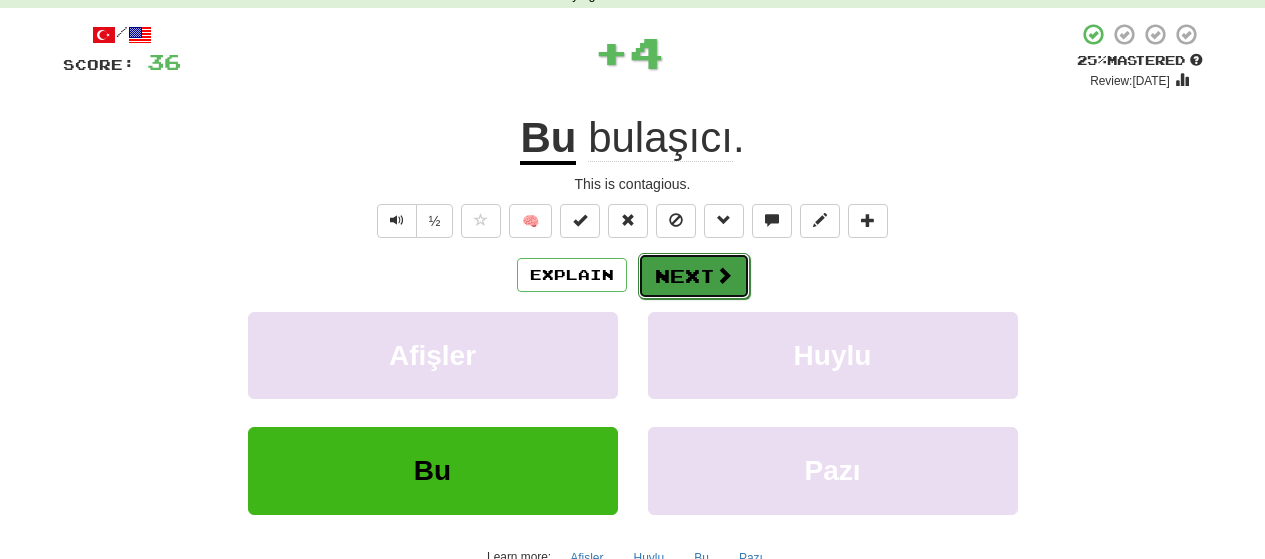 click on "Next" at bounding box center [694, 276] 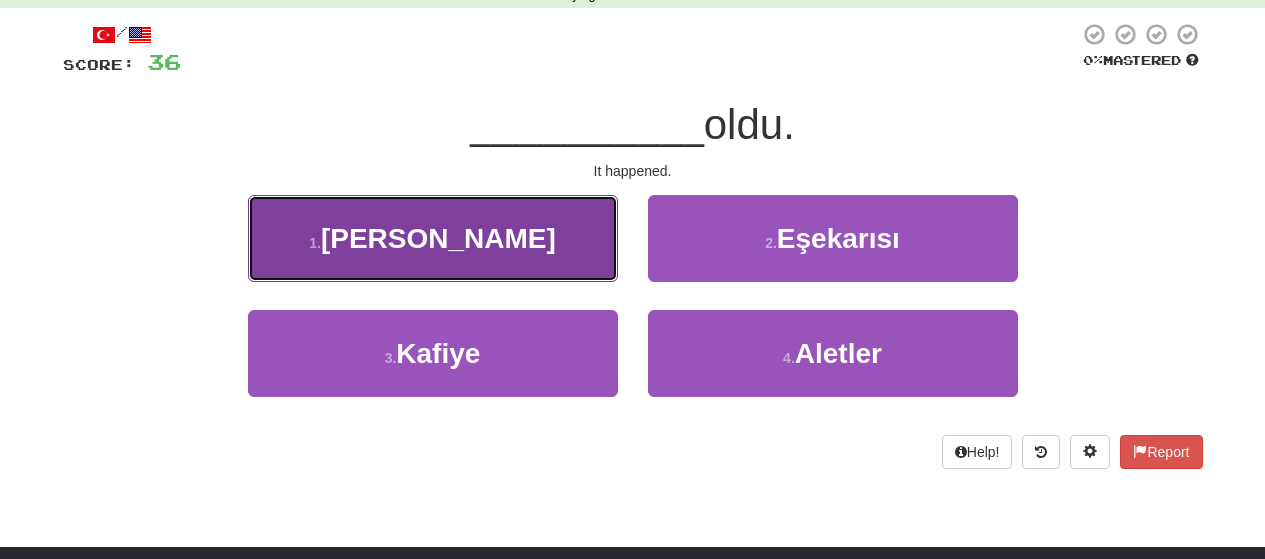 click on "1 .  [GEOGRAPHIC_DATA]" at bounding box center (433, 238) 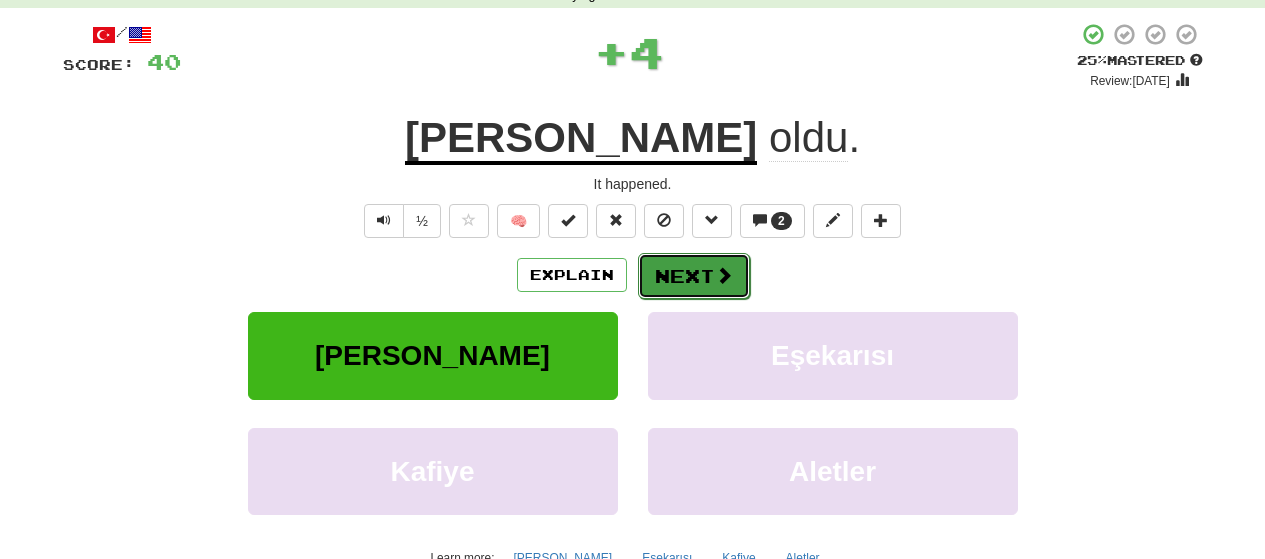click on "Next" at bounding box center [694, 276] 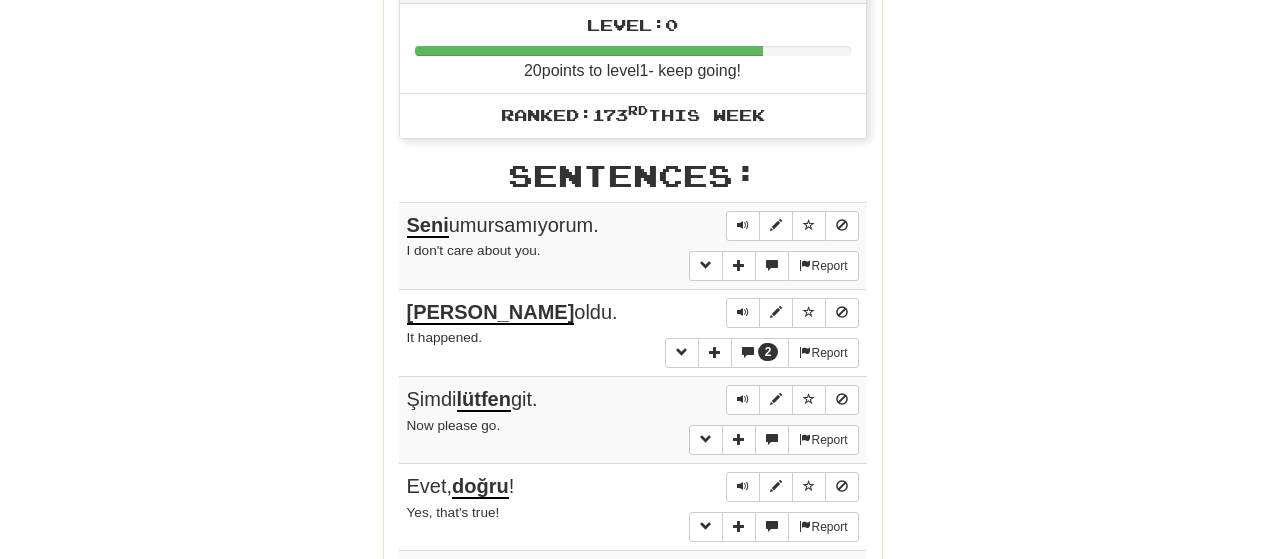 scroll, scrollTop: 1100, scrollLeft: 0, axis: vertical 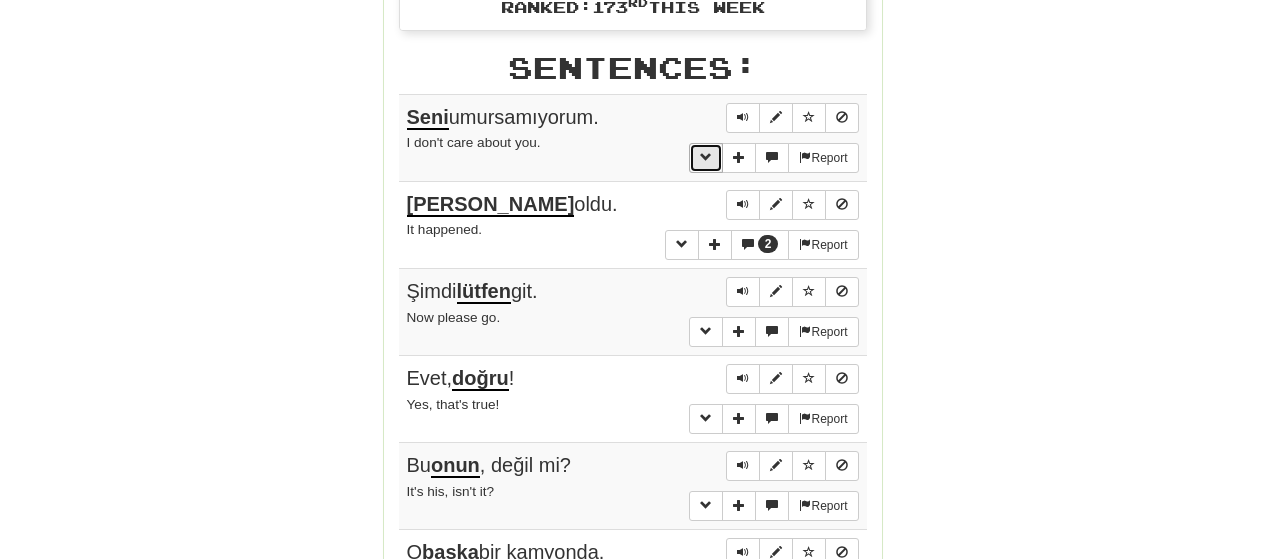 click at bounding box center (706, 157) 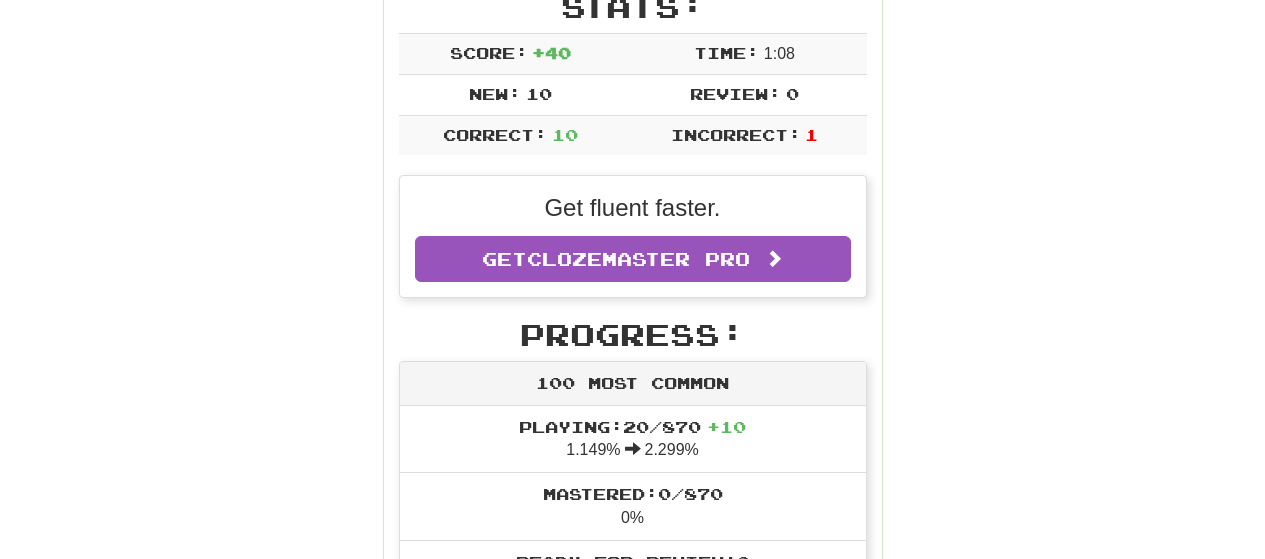 scroll, scrollTop: 300, scrollLeft: 0, axis: vertical 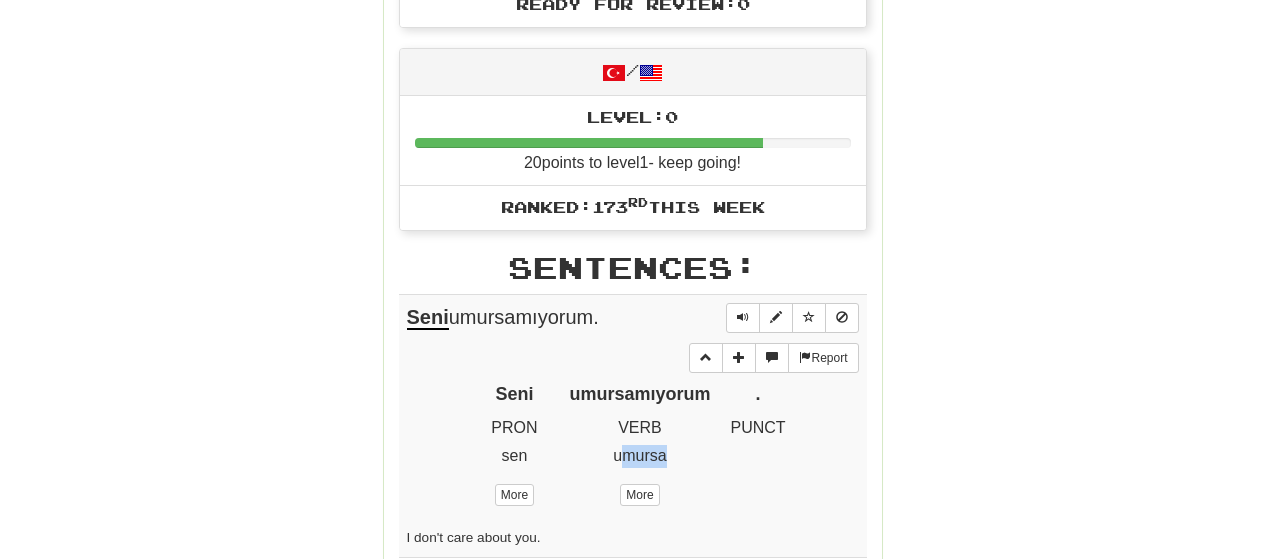 drag, startPoint x: 651, startPoint y: 459, endPoint x: 691, endPoint y: 455, distance: 40.1995 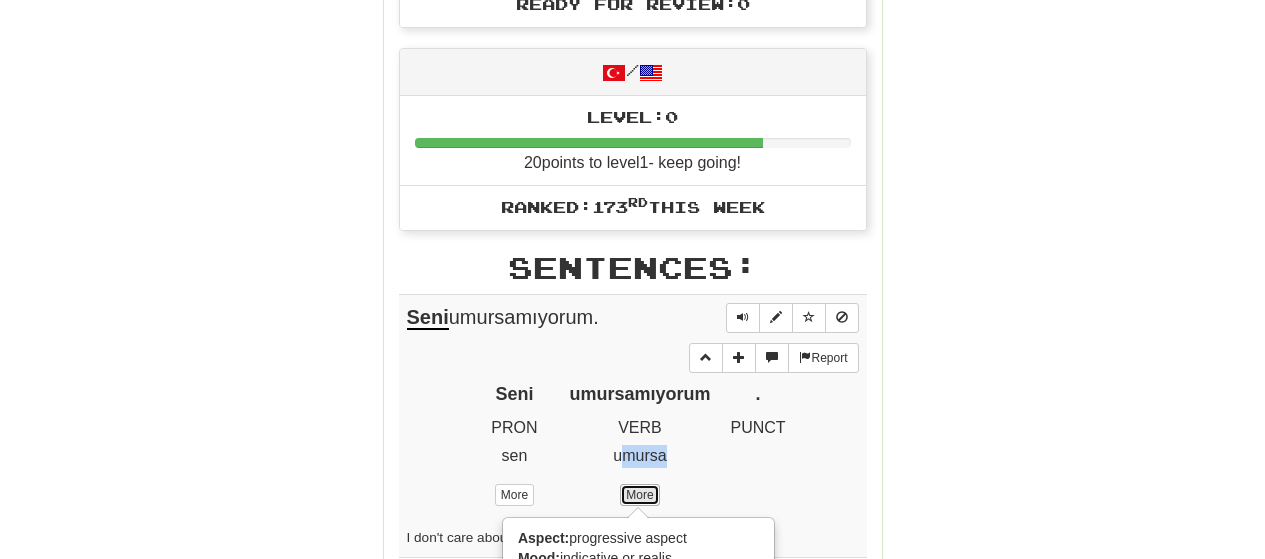 drag, startPoint x: 633, startPoint y: 486, endPoint x: 652, endPoint y: 489, distance: 19.235384 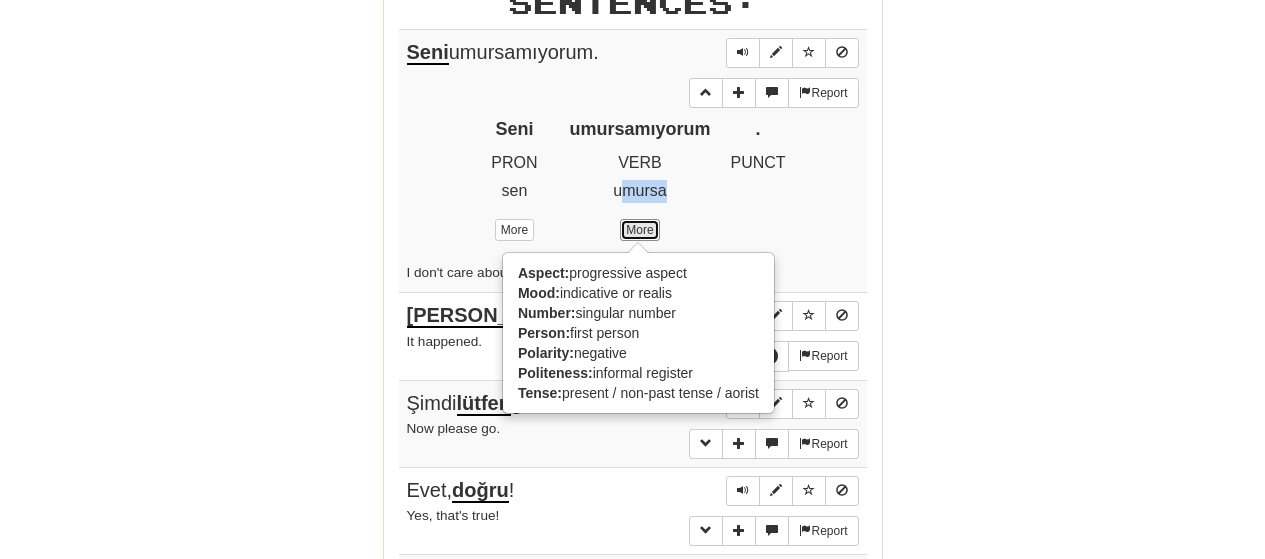 scroll, scrollTop: 1200, scrollLeft: 0, axis: vertical 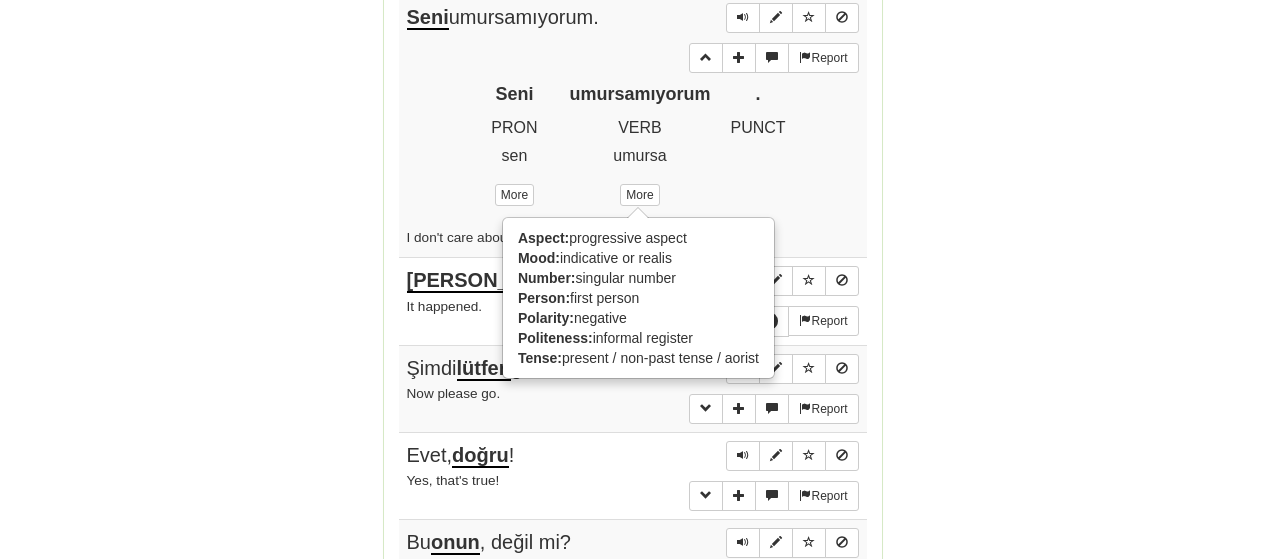 click on "More Aspect:  progressive aspect Mood:  indicative or realis Number:  singular number Person:  first person Polarity:  negative Politeness:  informal register Tense:  present / non-past tense / aorist" at bounding box center [639, 190] 